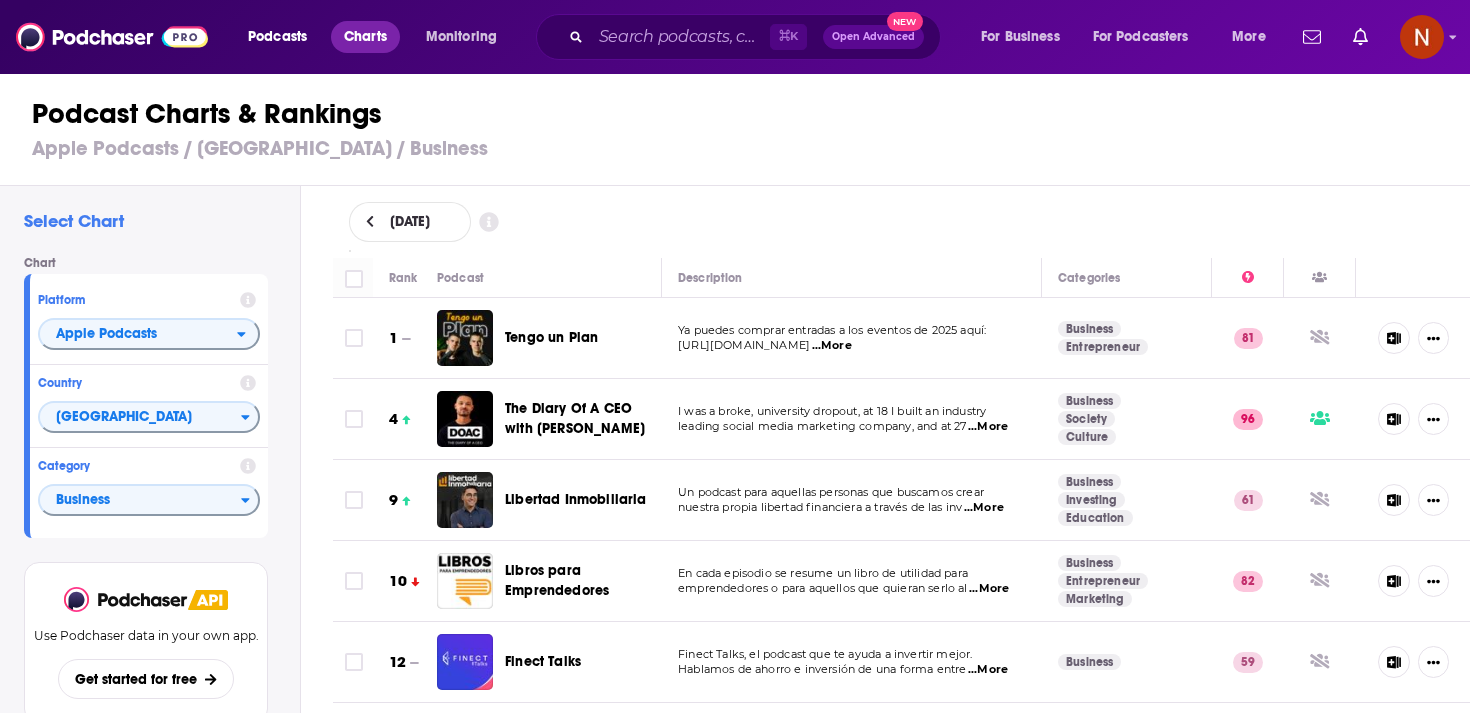 scroll, scrollTop: 0, scrollLeft: 0, axis: both 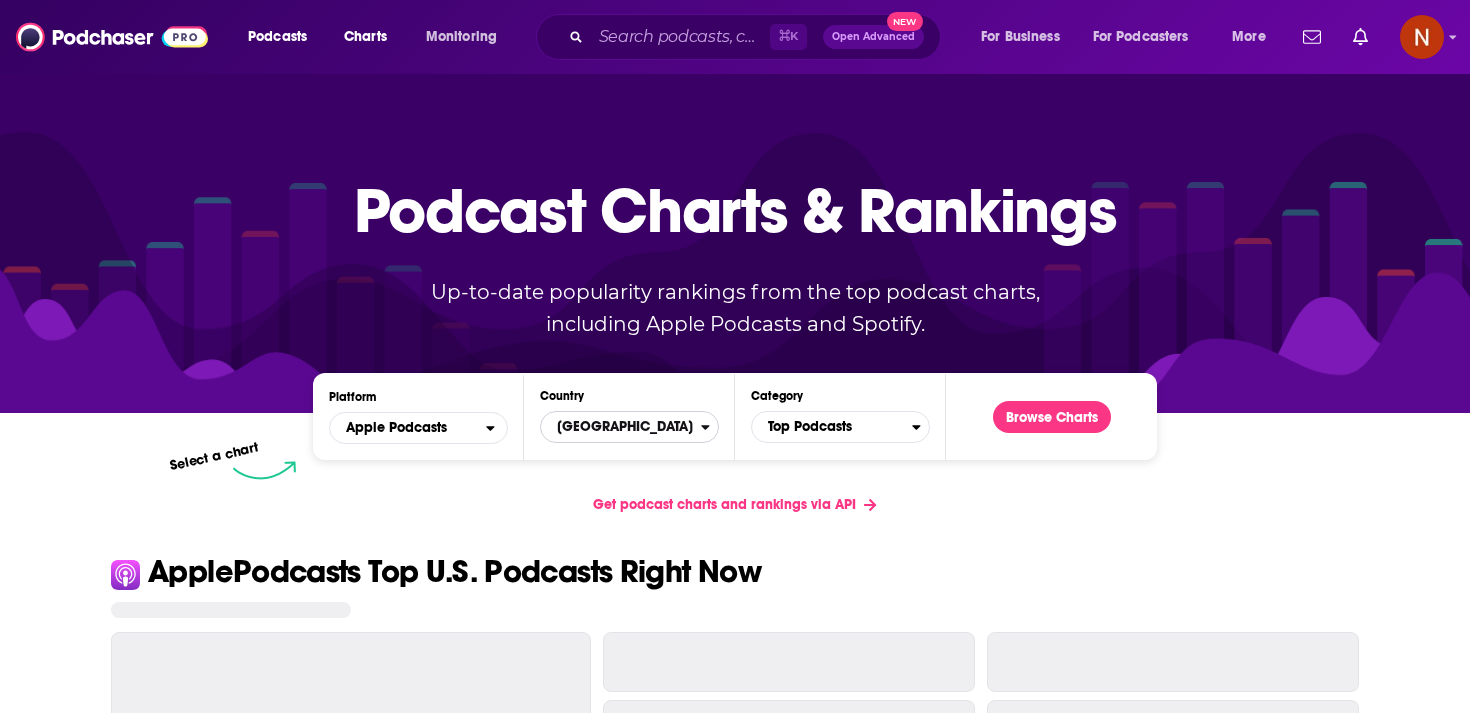 click on "[GEOGRAPHIC_DATA]" at bounding box center [621, 427] 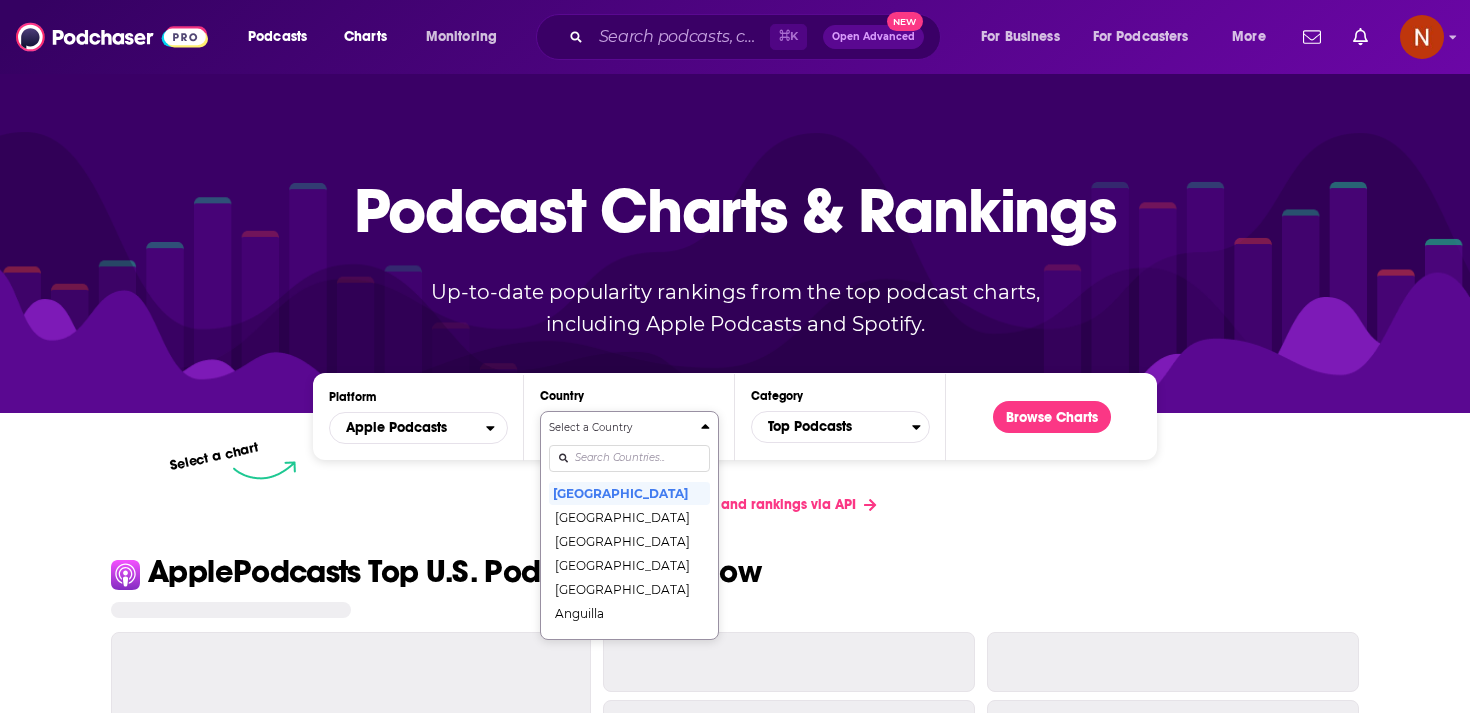 click on "Select a Country [GEOGRAPHIC_DATA] [GEOGRAPHIC_DATA] [GEOGRAPHIC_DATA] [GEOGRAPHIC_DATA] [GEOGRAPHIC_DATA] [GEOGRAPHIC_DATA] [GEOGRAPHIC_DATA] [GEOGRAPHIC_DATA] [GEOGRAPHIC_DATA] [GEOGRAPHIC_DATA] [GEOGRAPHIC_DATA] [GEOGRAPHIC_DATA] [GEOGRAPHIC_DATA] [GEOGRAPHIC_DATA] [GEOGRAPHIC_DATA] [GEOGRAPHIC_DATA] [GEOGRAPHIC_DATA] [GEOGRAPHIC_DATA] [GEOGRAPHIC_DATA] [GEOGRAPHIC_DATA] [GEOGRAPHIC_DATA] [GEOGRAPHIC_DATA] [GEOGRAPHIC_DATA] [GEOGRAPHIC_DATA] [GEOGRAPHIC_DATA] [GEOGRAPHIC_DATA] [GEOGRAPHIC_DATA] [GEOGRAPHIC_DATA] [GEOGRAPHIC_DATA] [GEOGRAPHIC_DATA] [GEOGRAPHIC_DATA] [GEOGRAPHIC_DATA] [GEOGRAPHIC_DATA] [GEOGRAPHIC_DATA] [GEOGRAPHIC_DATA] [GEOGRAPHIC_DATA] [GEOGRAPHIC_DATA] [GEOGRAPHIC_DATA] [GEOGRAPHIC_DATA] [GEOGRAPHIC_DATA] [GEOGRAPHIC_DATA] ([GEOGRAPHIC_DATA]) [GEOGRAPHIC_DATA] [GEOGRAPHIC_DATA] [GEOGRAPHIC_DATA] [GEOGRAPHIC_DATA] [GEOGRAPHIC_DATA] [GEOGRAPHIC_DATA] [GEOGRAPHIC_DATA] [GEOGRAPHIC_DATA] [GEOGRAPHIC_DATA] [GEOGRAPHIC_DATA] [GEOGRAPHIC_DATA] [GEOGRAPHIC_DATA] [GEOGRAPHIC_DATA] [GEOGRAPHIC_DATA] [GEOGRAPHIC_DATA] [GEOGRAPHIC_DATA] [GEOGRAPHIC_DATA] [US_STATE] [GEOGRAPHIC_DATA] [GEOGRAPHIC_DATA] [GEOGRAPHIC_DATA] [GEOGRAPHIC_DATA] [GEOGRAPHIC_DATA] [GEOGRAPHIC_DATA] [GEOGRAPHIC_DATA] [GEOGRAPHIC_DATA] [GEOGRAPHIC_DATA] [GEOGRAPHIC_DATA] [GEOGRAPHIC_DATA] [GEOGRAPHIC_DATA] [GEOGRAPHIC_DATA] [GEOGRAPHIC_DATA] [GEOGRAPHIC_DATA] [GEOGRAPHIC_DATA] [GEOGRAPHIC_DATA] [GEOGRAPHIC_DATA] [GEOGRAPHIC_DATA] [GEOGRAPHIC_DATA] [GEOGRAPHIC_DATA] [GEOGRAPHIC_DATA] [GEOGRAPHIC_DATA] [GEOGRAPHIC_DATA] [GEOGRAPHIC_DATA] [GEOGRAPHIC_DATA] [GEOGRAPHIC_DATA] [GEOGRAPHIC_DATA] [GEOGRAPHIC_DATA] [GEOGRAPHIC_DATA] [GEOGRAPHIC_DATA] [GEOGRAPHIC_DATA] [GEOGRAPHIC_DATA] [GEOGRAPHIC_DATA] [GEOGRAPHIC_DATA], [GEOGRAPHIC_DATA] [GEOGRAPHIC_DATA] [GEOGRAPHIC_DATA] [GEOGRAPHIC_DATA] [GEOGRAPHIC_DATA] [GEOGRAPHIC_DATA] [GEOGRAPHIC_DATA] [GEOGRAPHIC_DATA] [GEOGRAPHIC_DATA] [GEOGRAPHIC_DATA], [GEOGRAPHIC_DATA] [GEOGRAPHIC_DATA] [GEOGRAPHIC_DATA] [GEOGRAPHIC_DATA]" at bounding box center (629, 525) 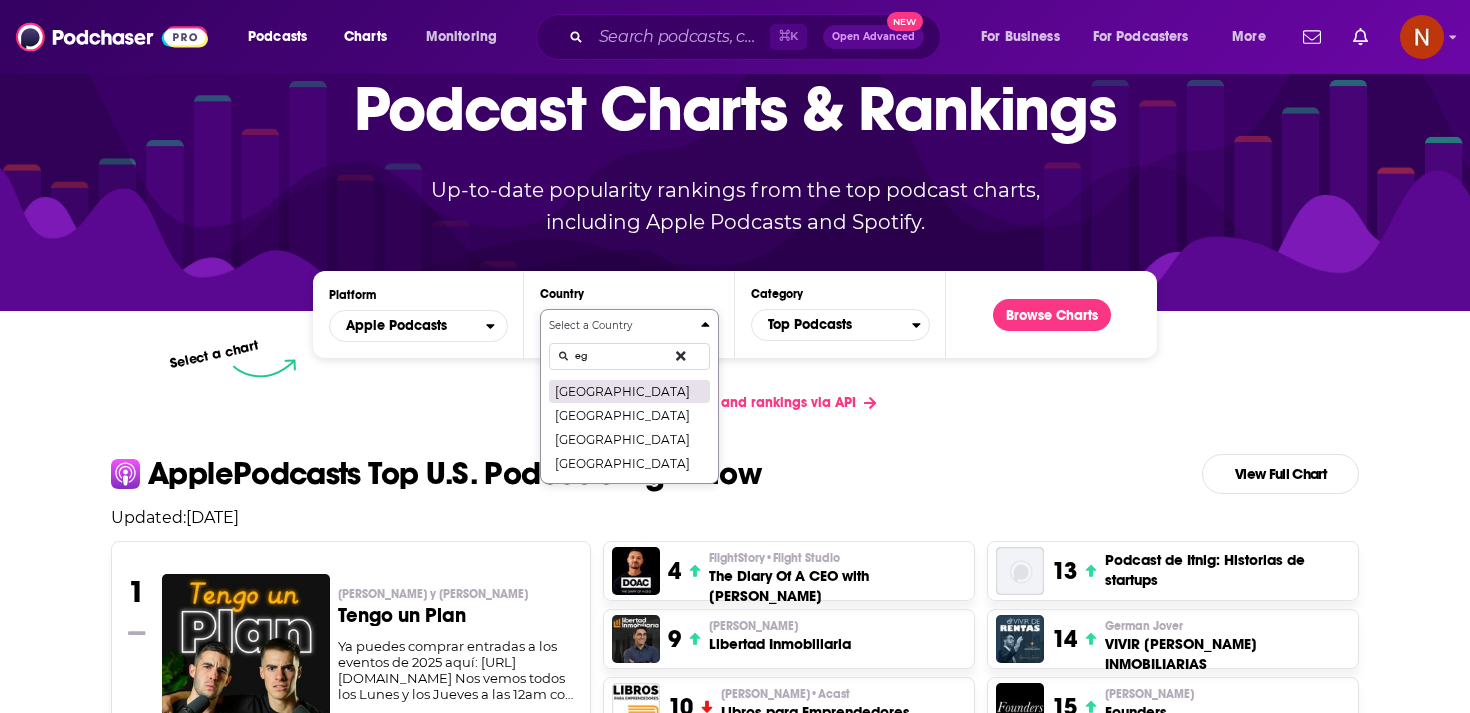 type on "eg" 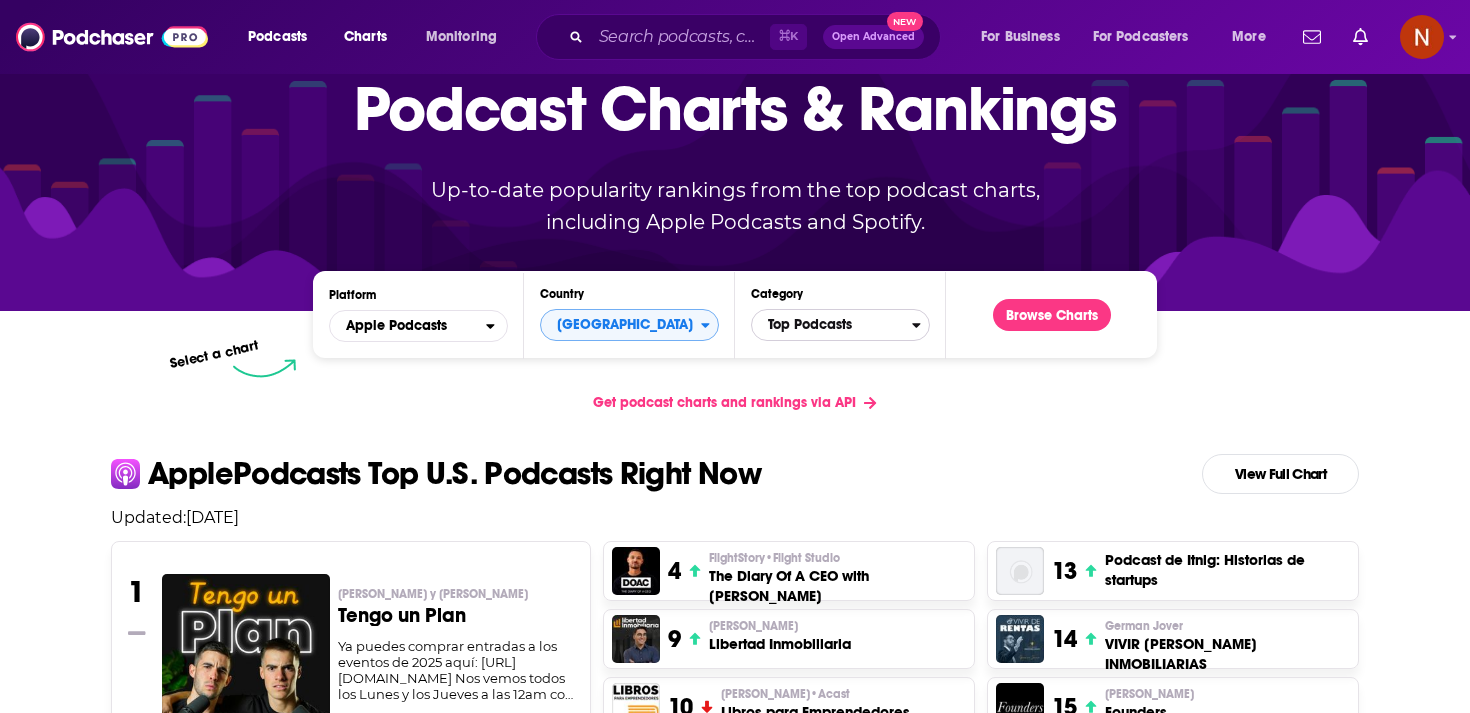 click on "Top Podcasts" at bounding box center (832, 325) 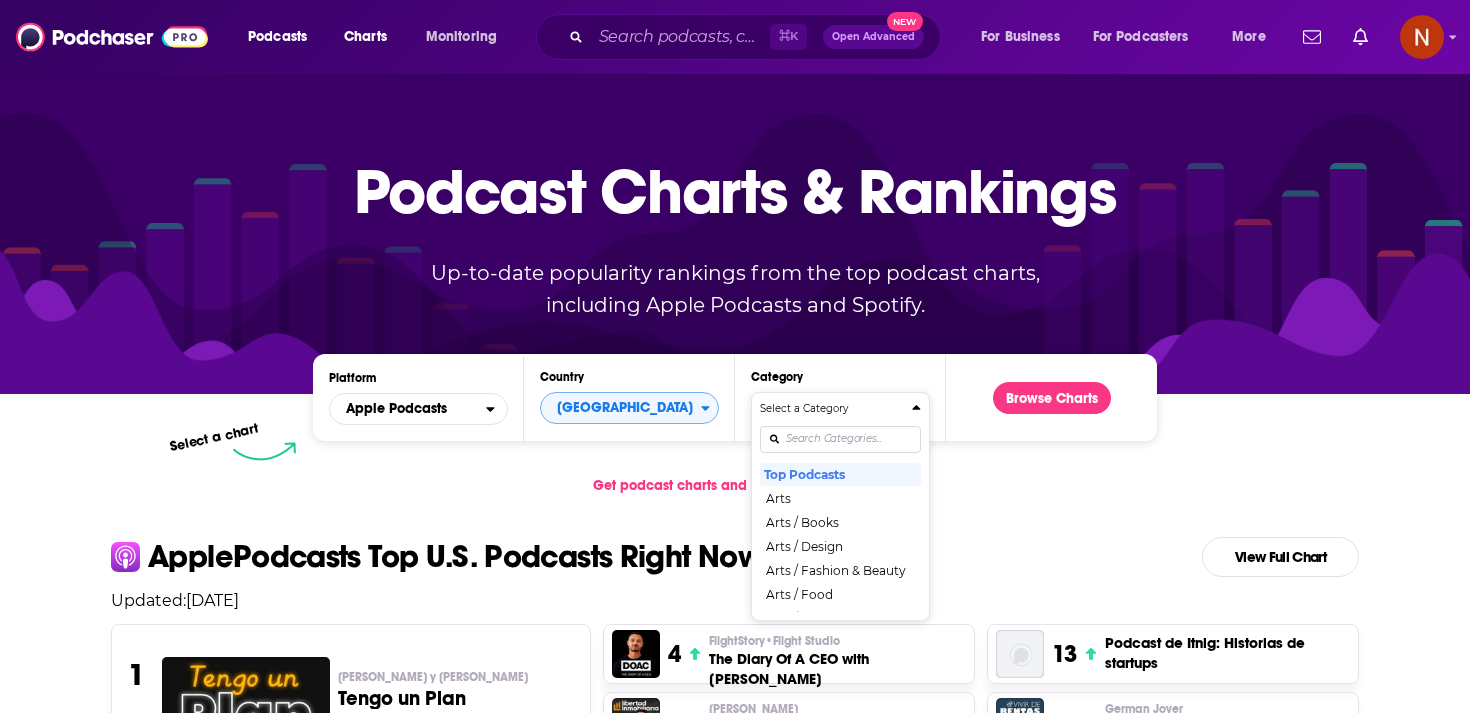 scroll, scrollTop: 0, scrollLeft: 0, axis: both 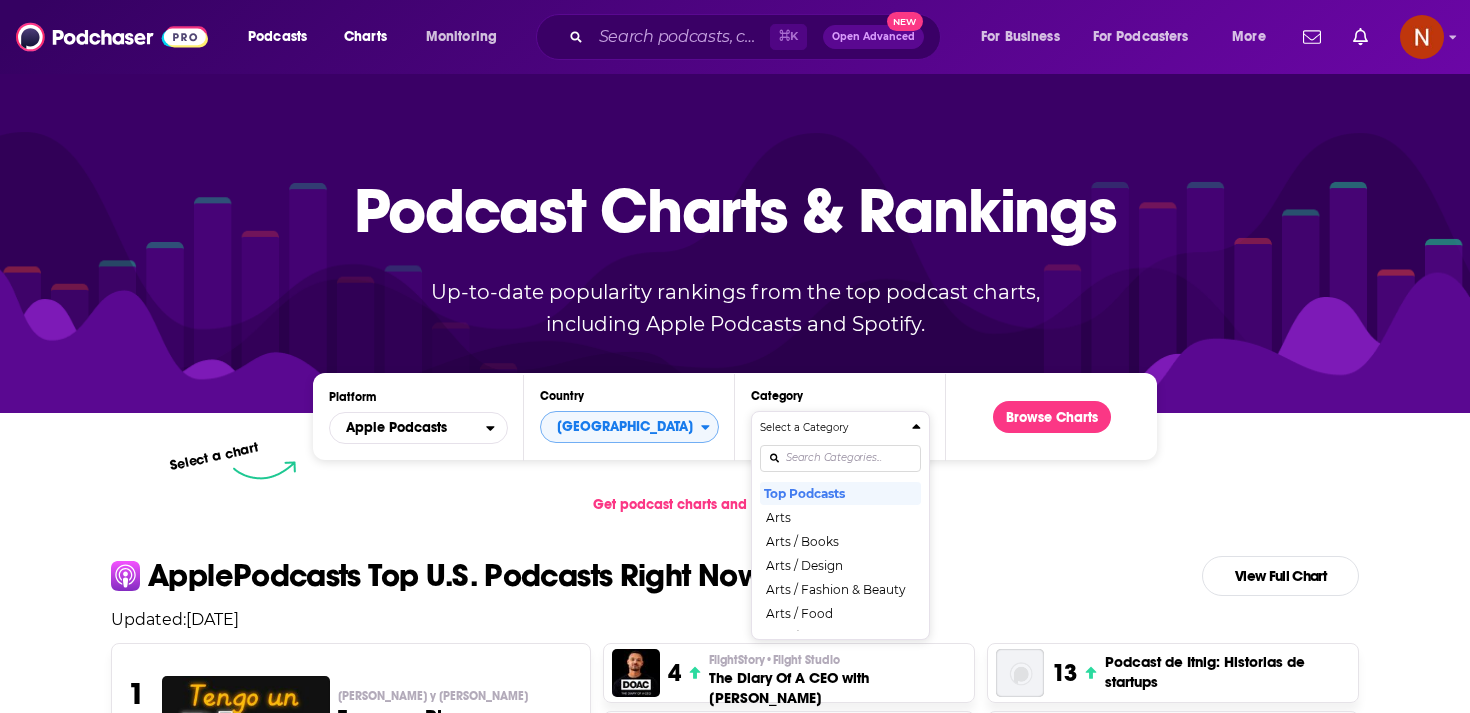 type 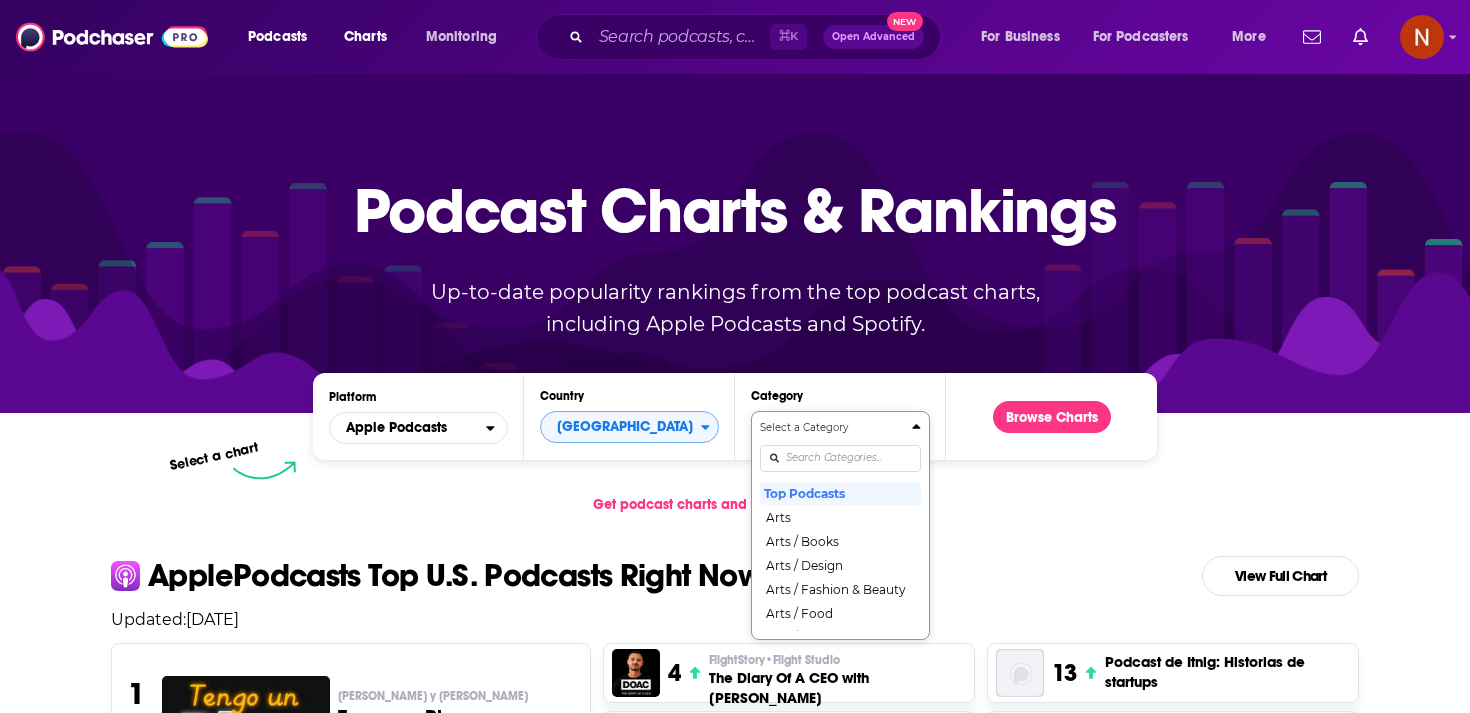 scroll, scrollTop: 102, scrollLeft: 0, axis: vertical 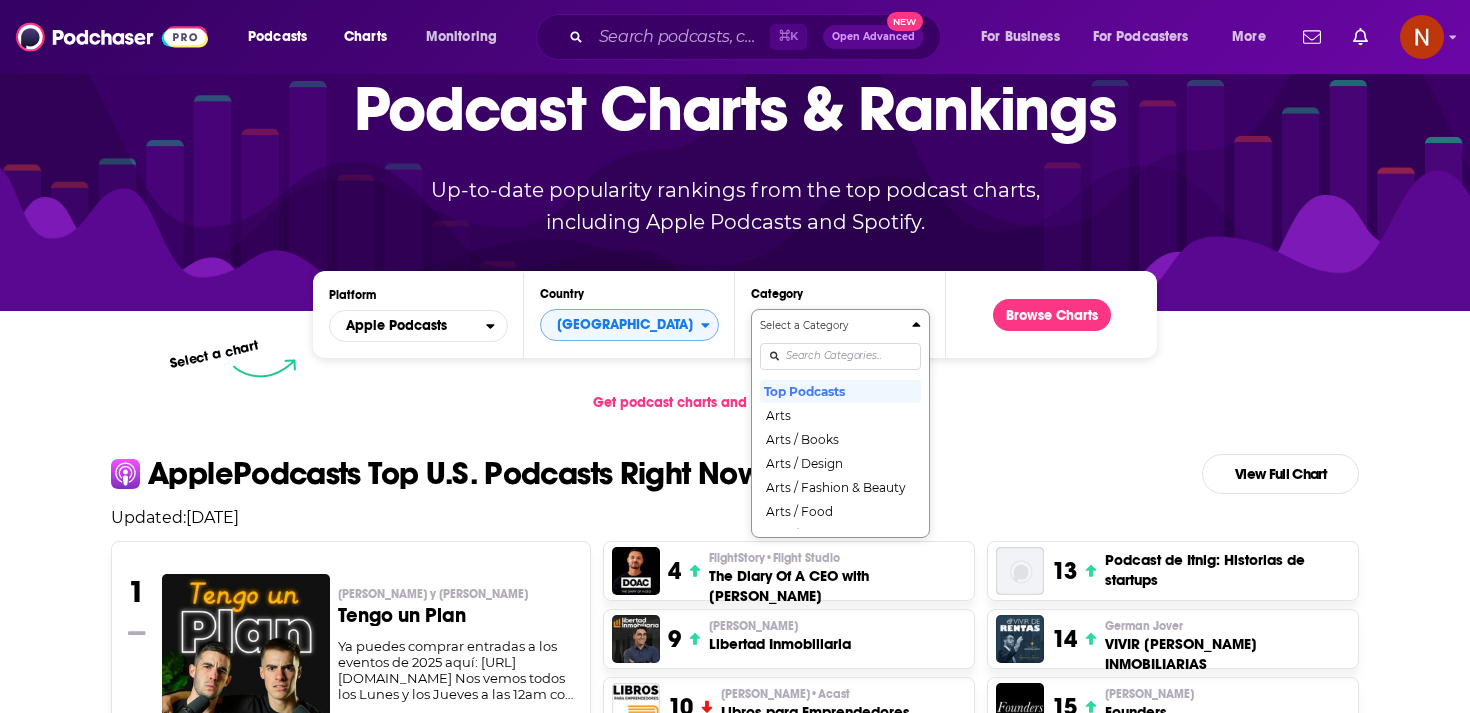 click on "Select a Category Top Podcasts Arts Arts / Books Arts / Design Arts / Fashion & Beauty Arts / Food Arts / Performing Arts Arts / Visual Arts Business Business / Careers Business / Entrepreneurship Business / Investing Business / Management Business / Marketing Business / Non-Profit Comedy Comedy / Comedy Interviews Comedy / Improv Comedy / Stand-Up Education Education / Courses Education / How To Education / Language Learning Education / [MEDICAL_DATA] Fiction Fiction / Comedy Fiction Fiction / Drama Fiction / Science Fiction Government Health & Fitness Health & Fitness / Alternative Health Health & Fitness / Fitness Health & Fitness / Medicine Health & Fitness / Mental Health Health & Fitness / Nutrition Health & Fitness / Sexuality History Kids & Family Kids & Family / Education for Kids Kids & Family / Parenting Kids & Family / Pets & Animals Kids & Family / Stories for Kids Leisure Leisure / Animation & Manga Leisure / Automotive Leisure / Aviation Leisure / Crafts Leisure / Games Leisure / Hobbies News" at bounding box center (840, 423) 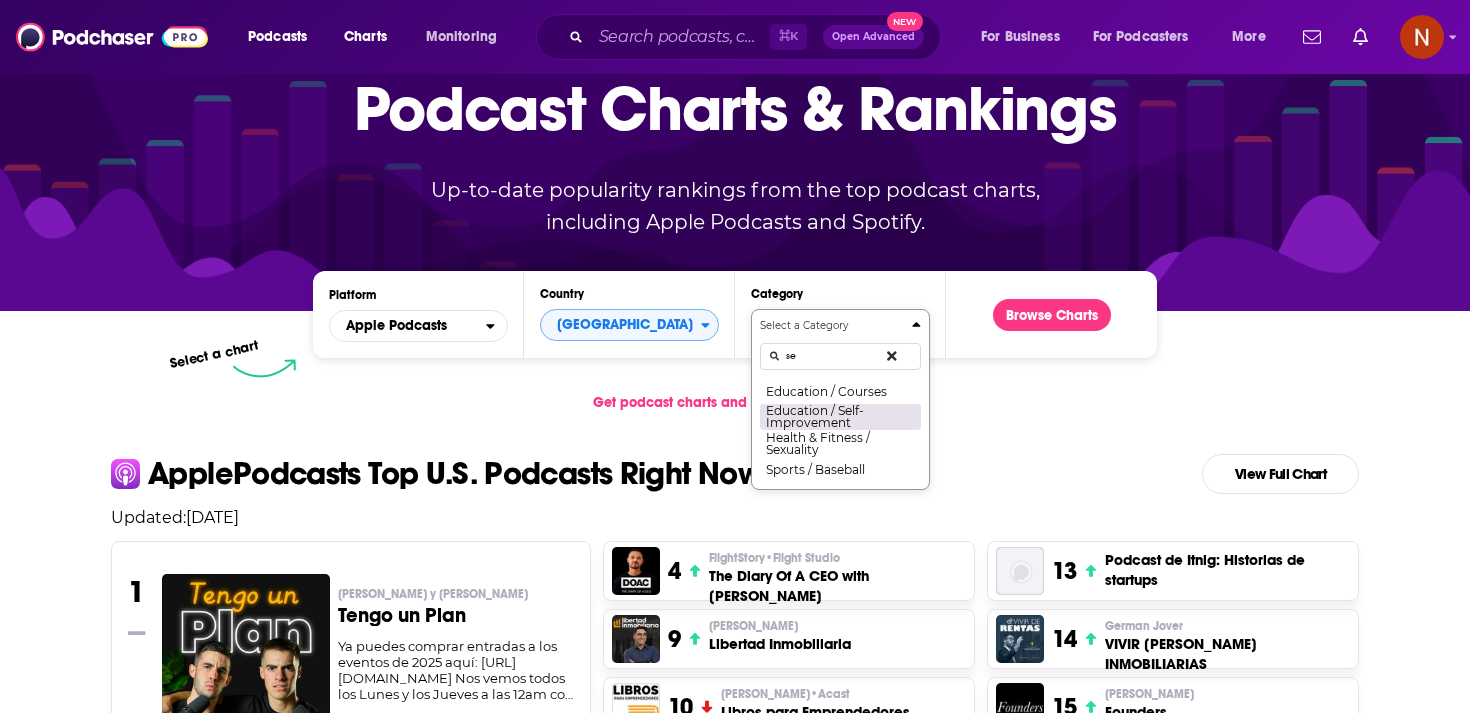 type on "se" 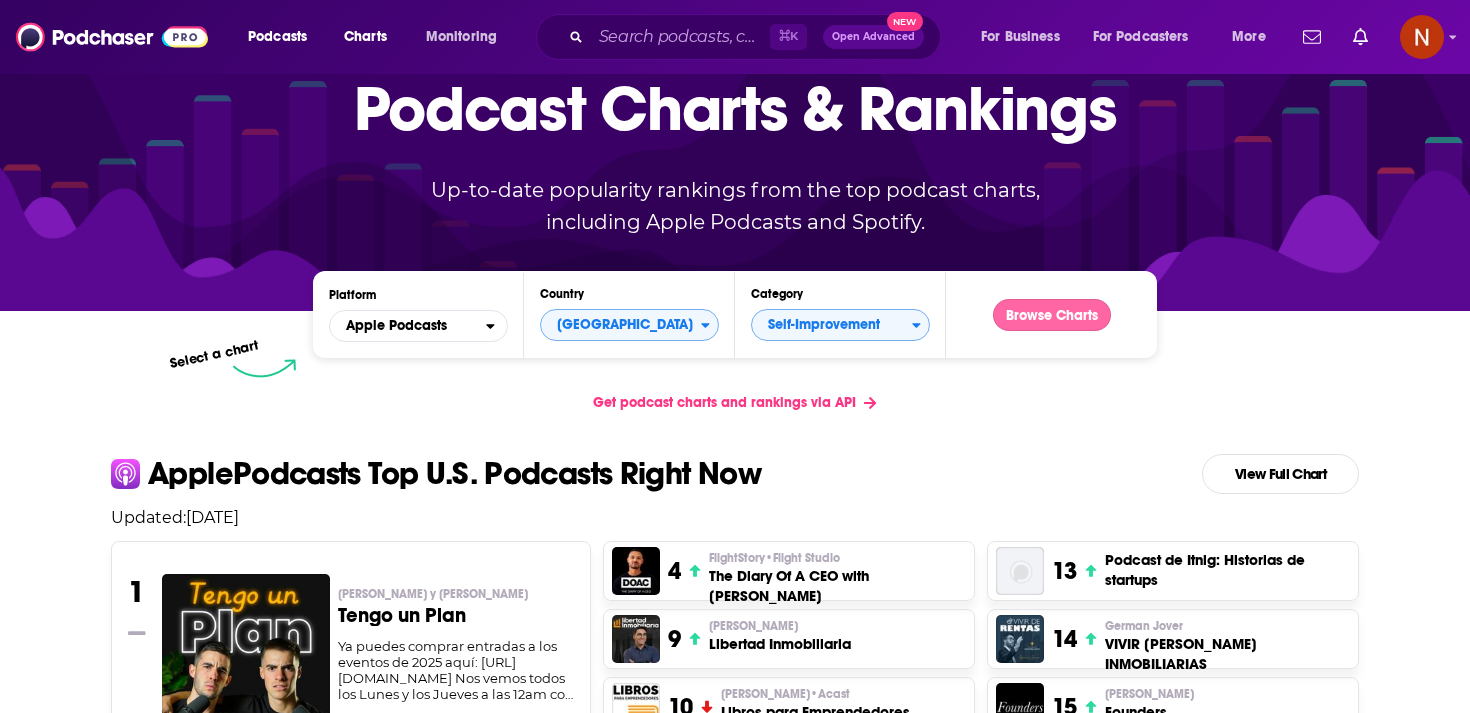 click on "Browse Charts" at bounding box center (1052, 315) 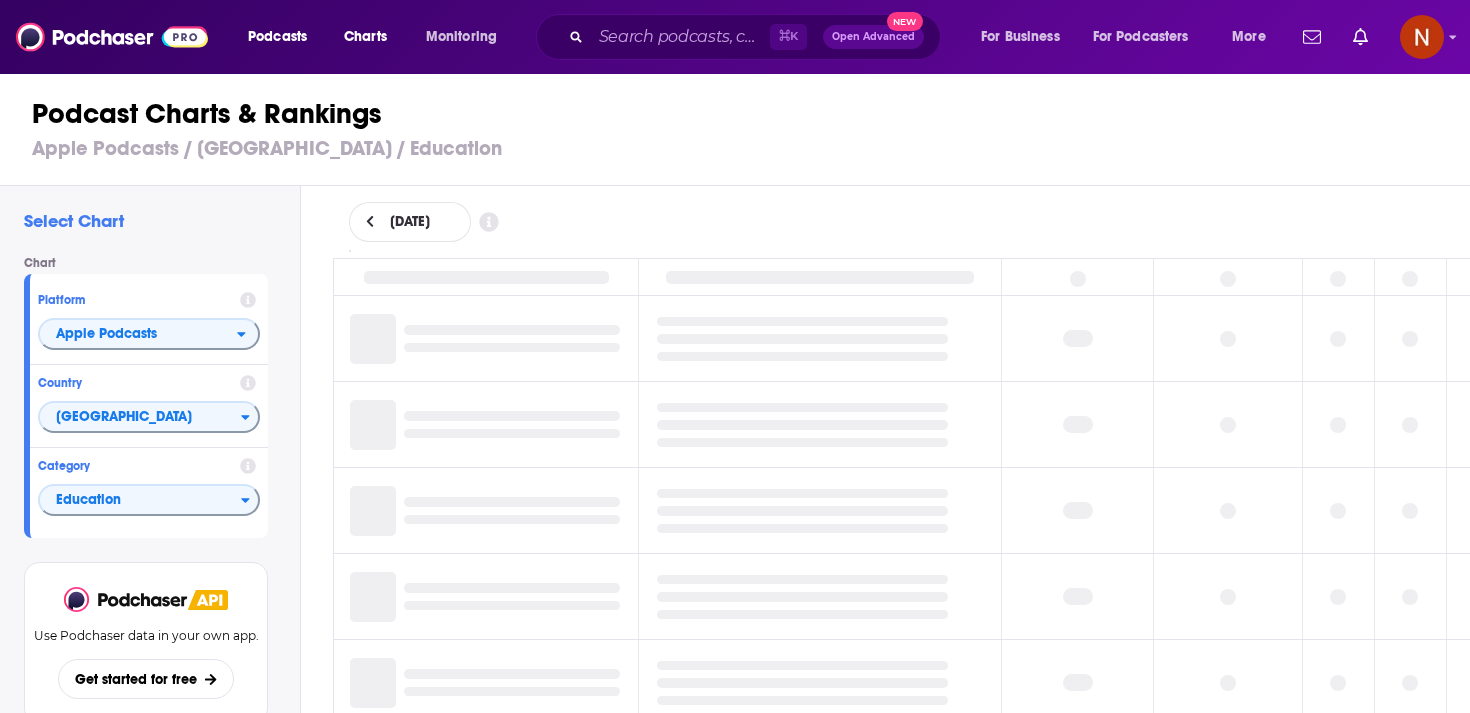 scroll, scrollTop: 0, scrollLeft: 0, axis: both 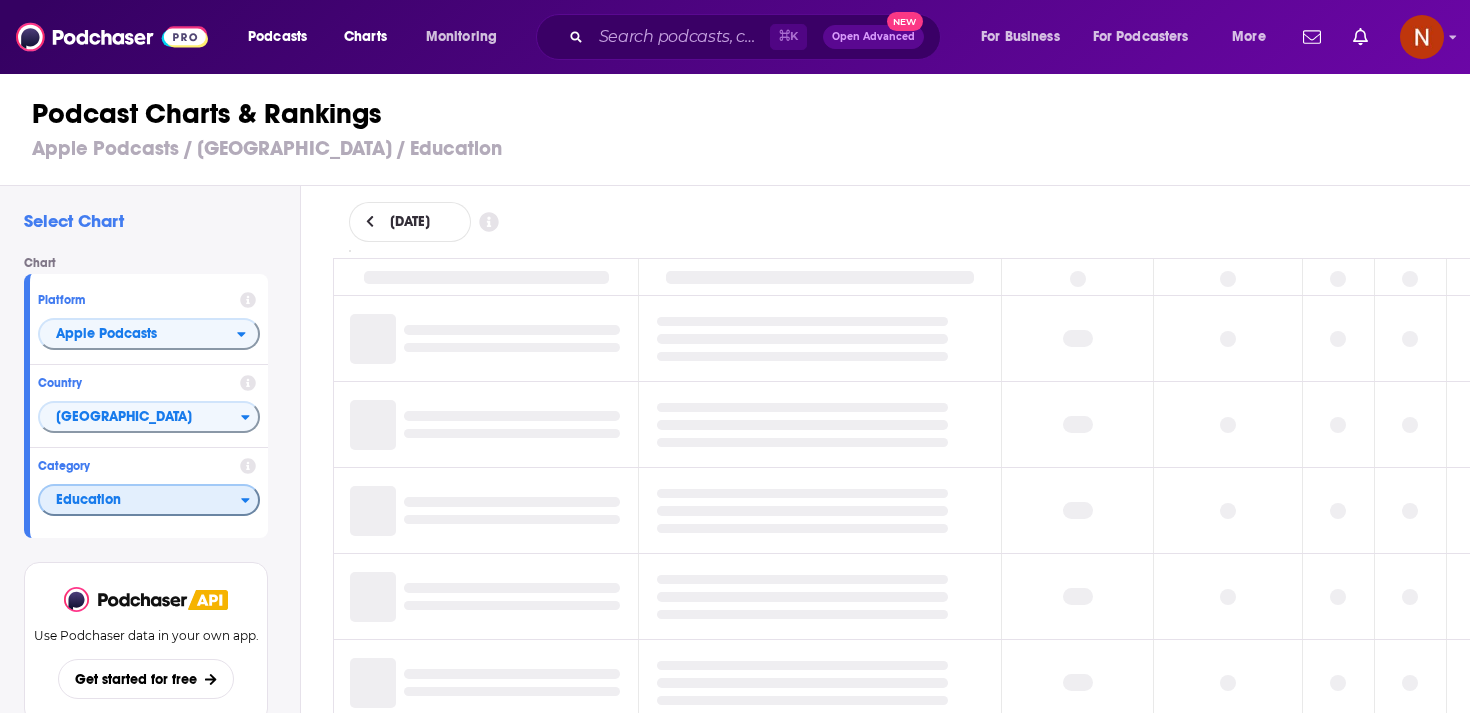 click on "Education" at bounding box center [140, 501] 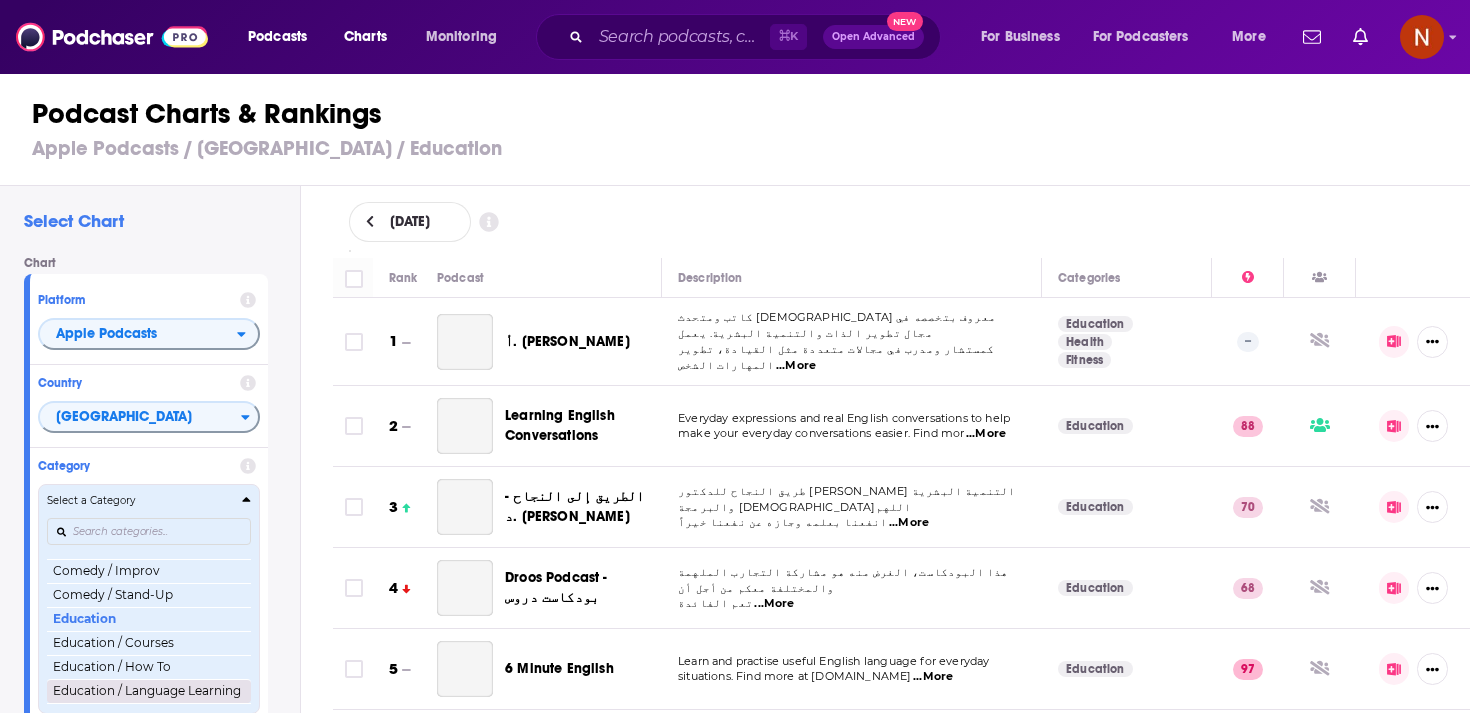 scroll, scrollTop: 457, scrollLeft: 0, axis: vertical 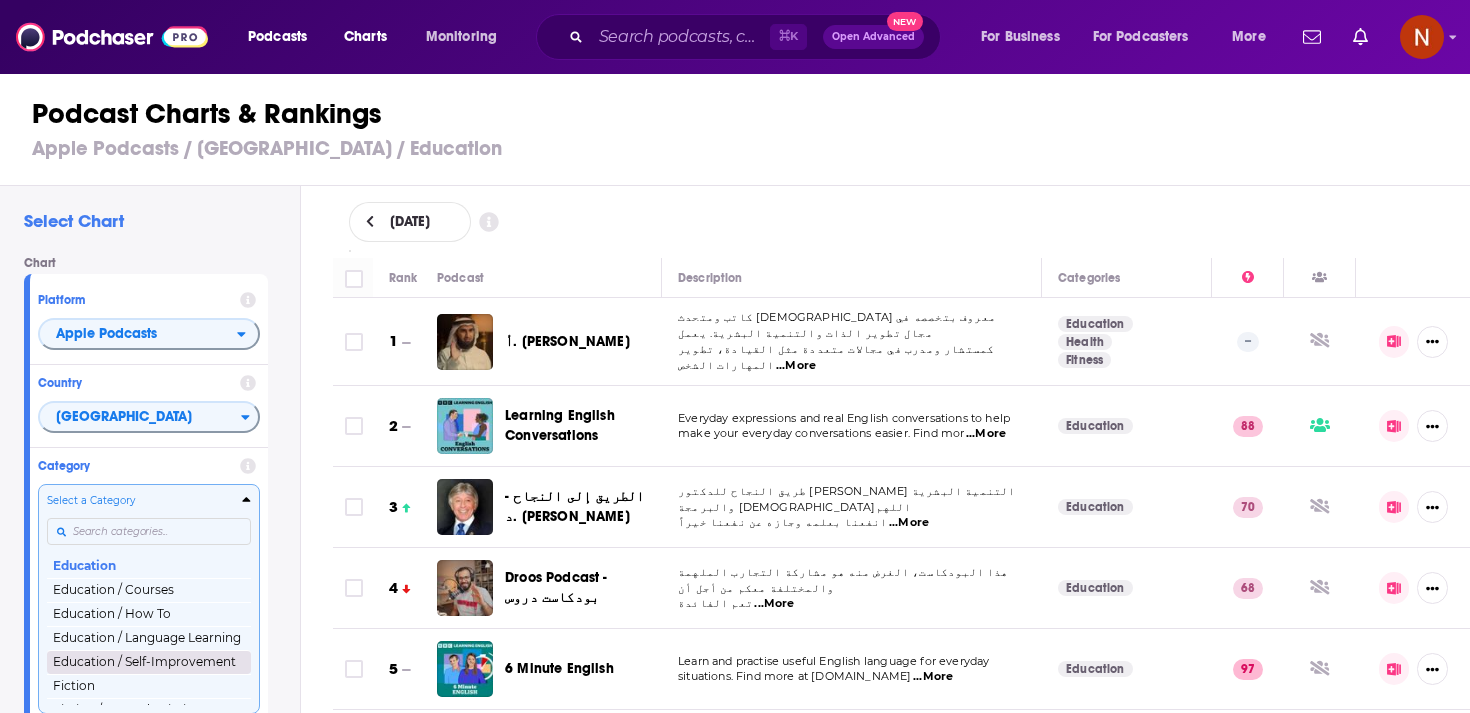click on "Education / Self-Improvement" at bounding box center (149, 662) 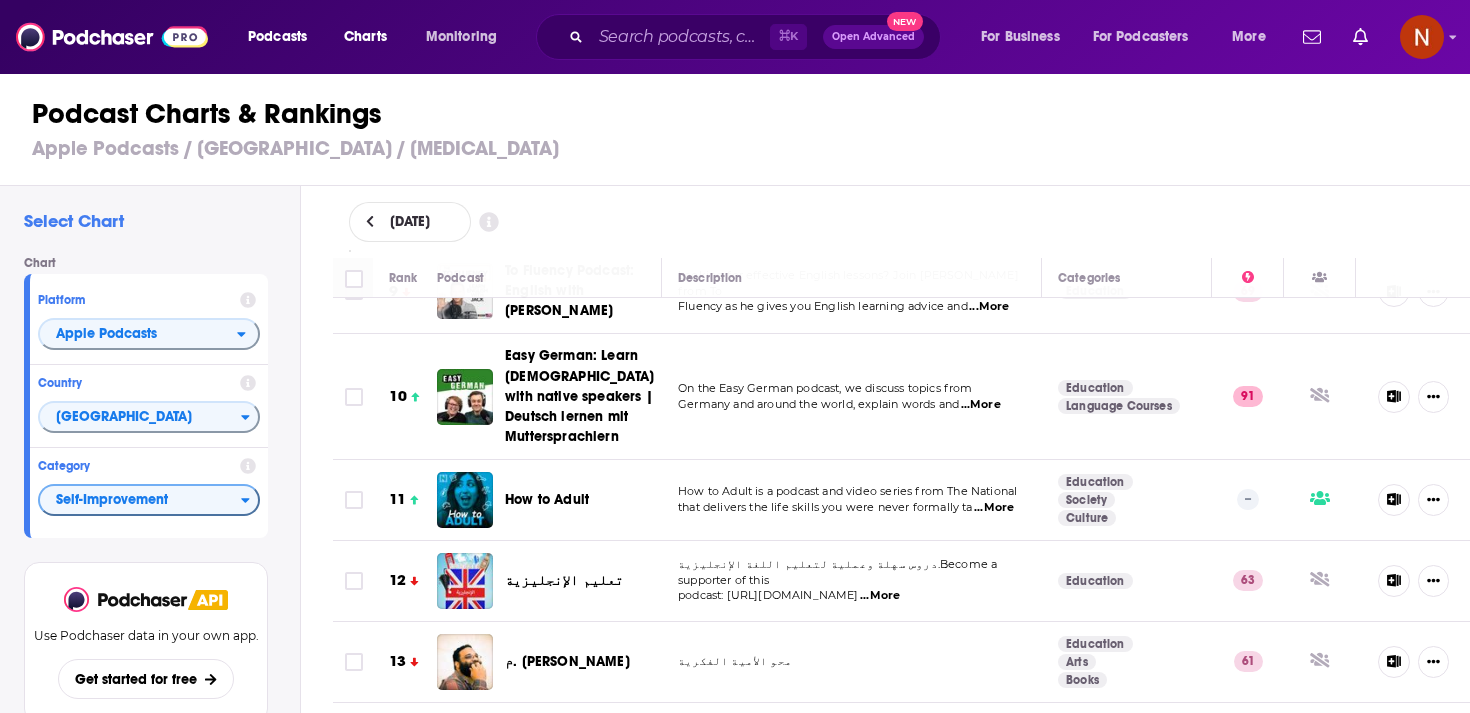 scroll, scrollTop: 787, scrollLeft: 0, axis: vertical 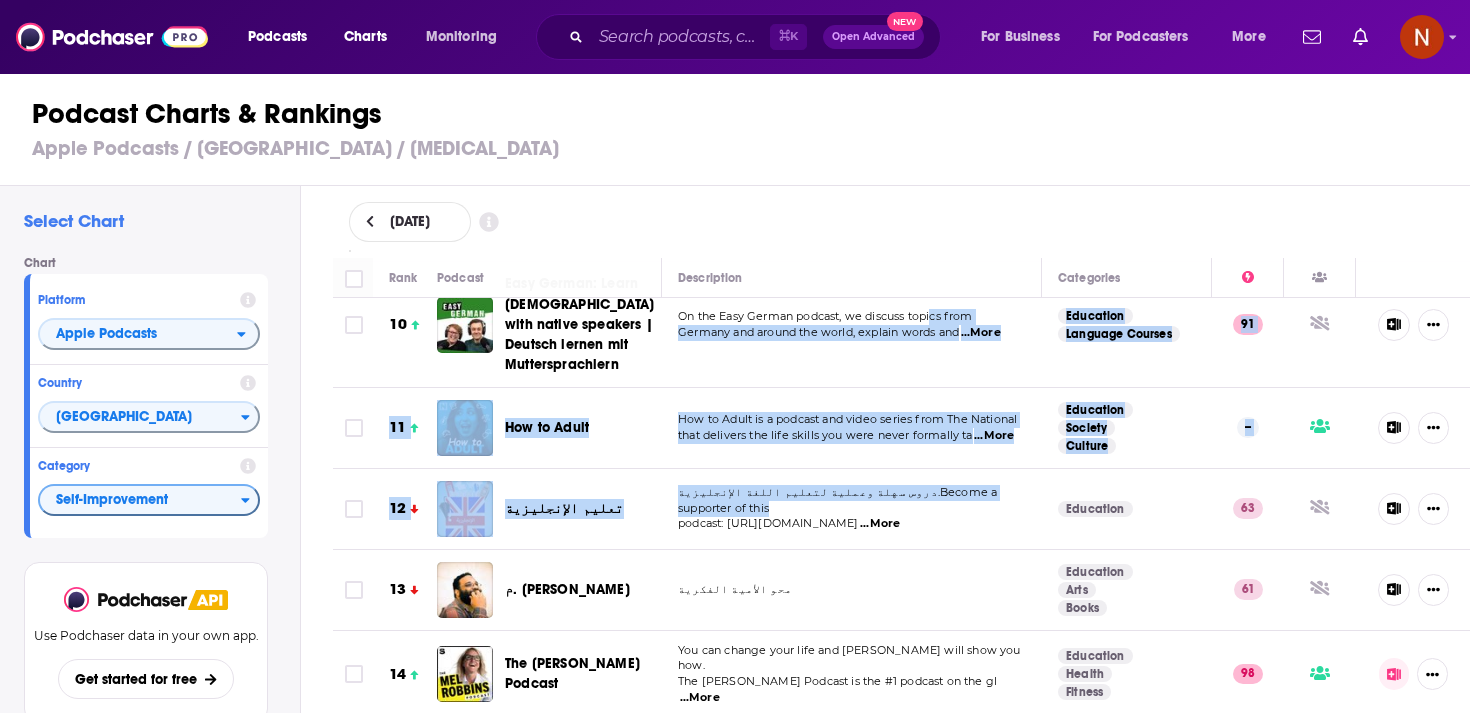 drag, startPoint x: 874, startPoint y: 485, endPoint x: 933, endPoint y: 301, distance: 193.22784 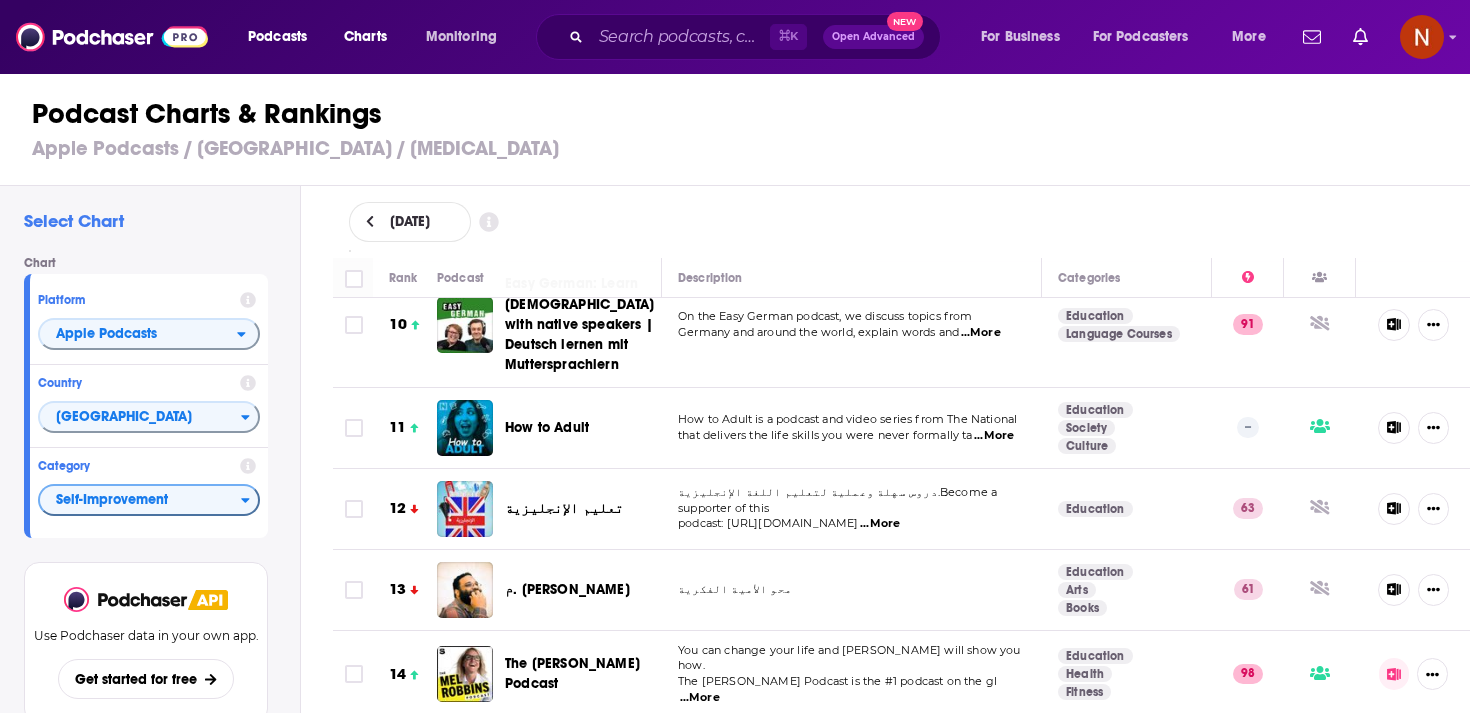 click on "[DATE]" at bounding box center (902, 222) 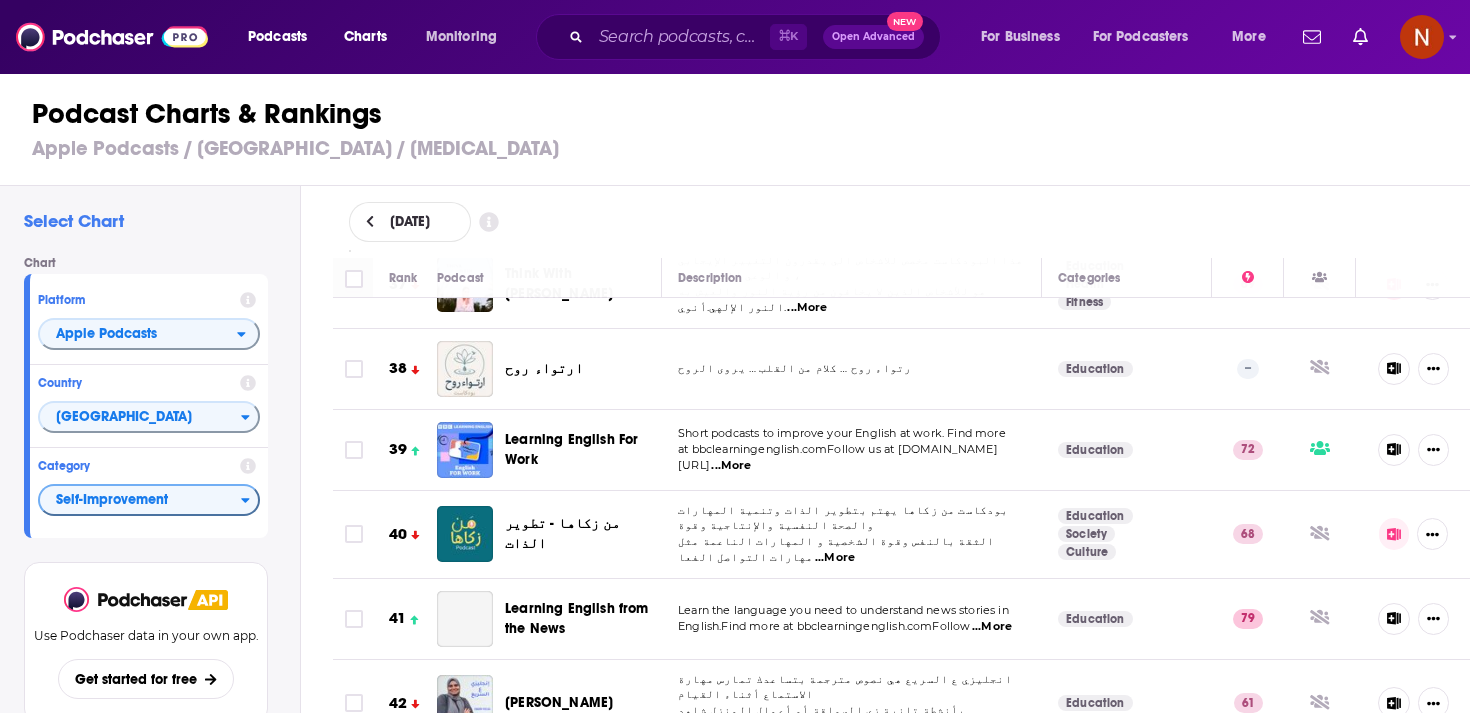 scroll, scrollTop: 3128, scrollLeft: 0, axis: vertical 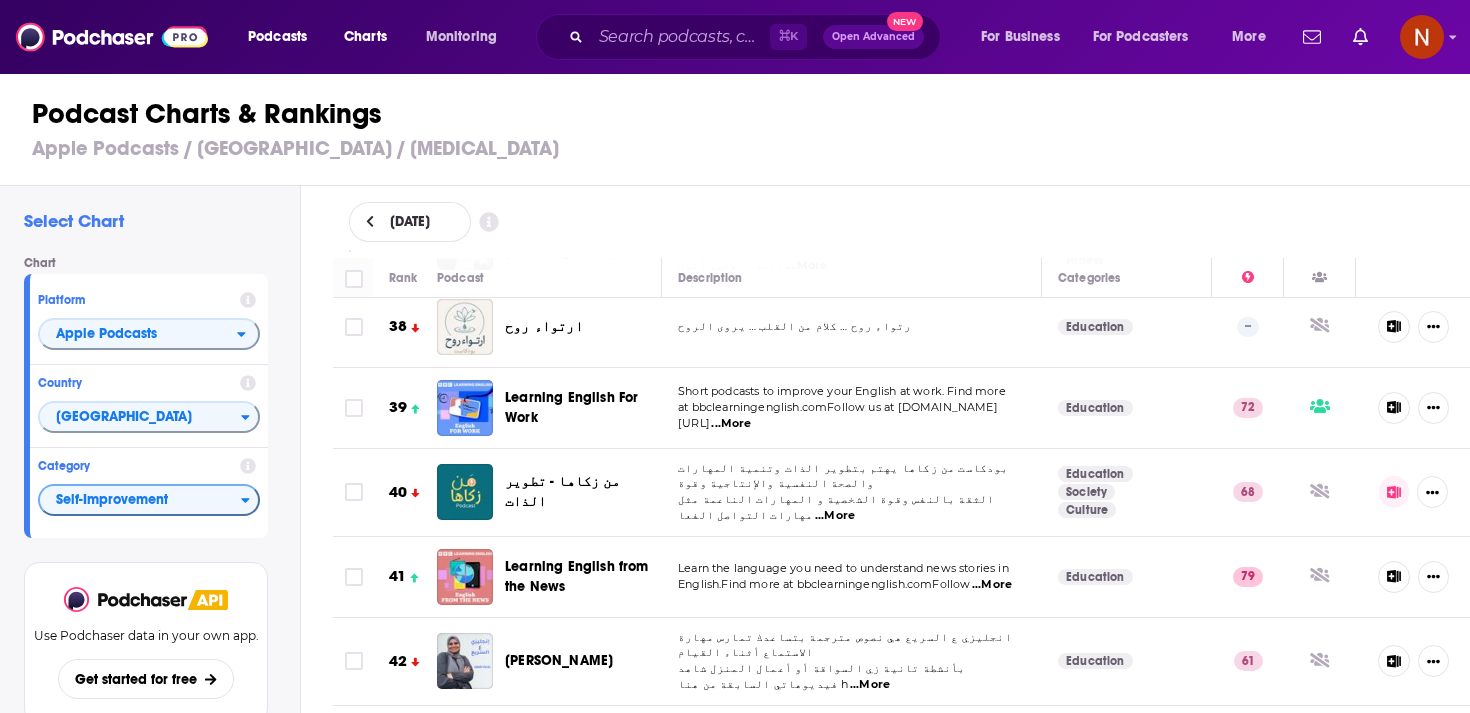 click on "بودكاست من زكاها يهتم بتطوير الذات وتنمية المهارات والصحة النفسية والإنتاجية وقوة" at bounding box center [843, 476] 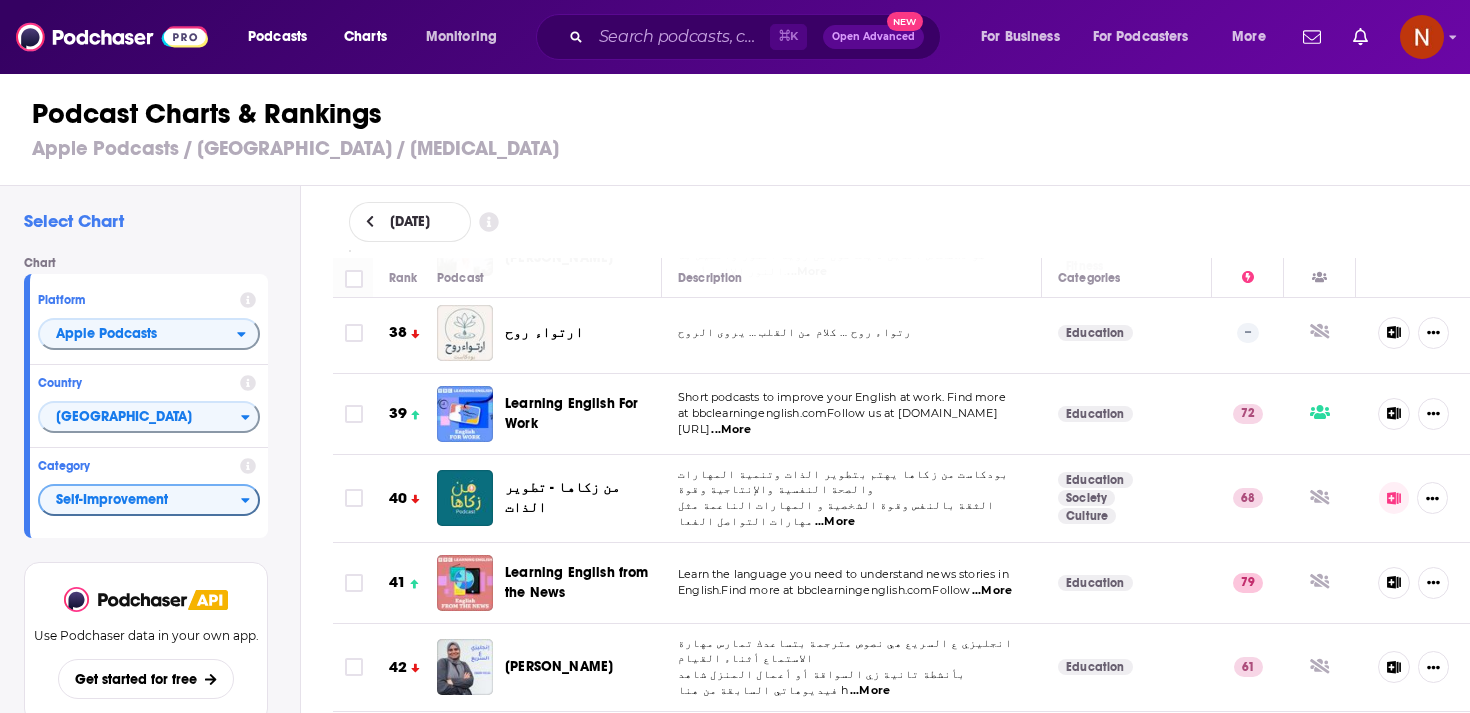 scroll, scrollTop: 3121, scrollLeft: 0, axis: vertical 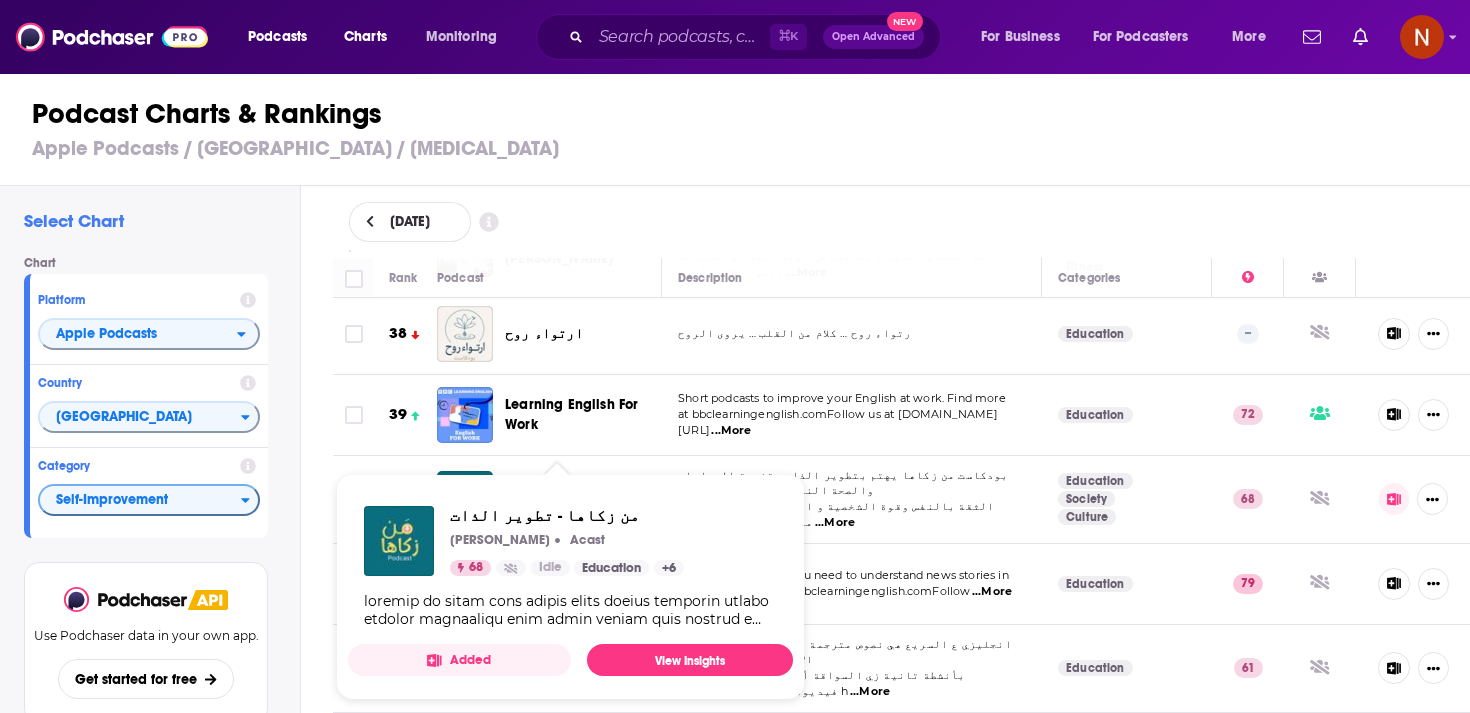 click on "من زكاها - تطوير الذات" at bounding box center [562, 498] 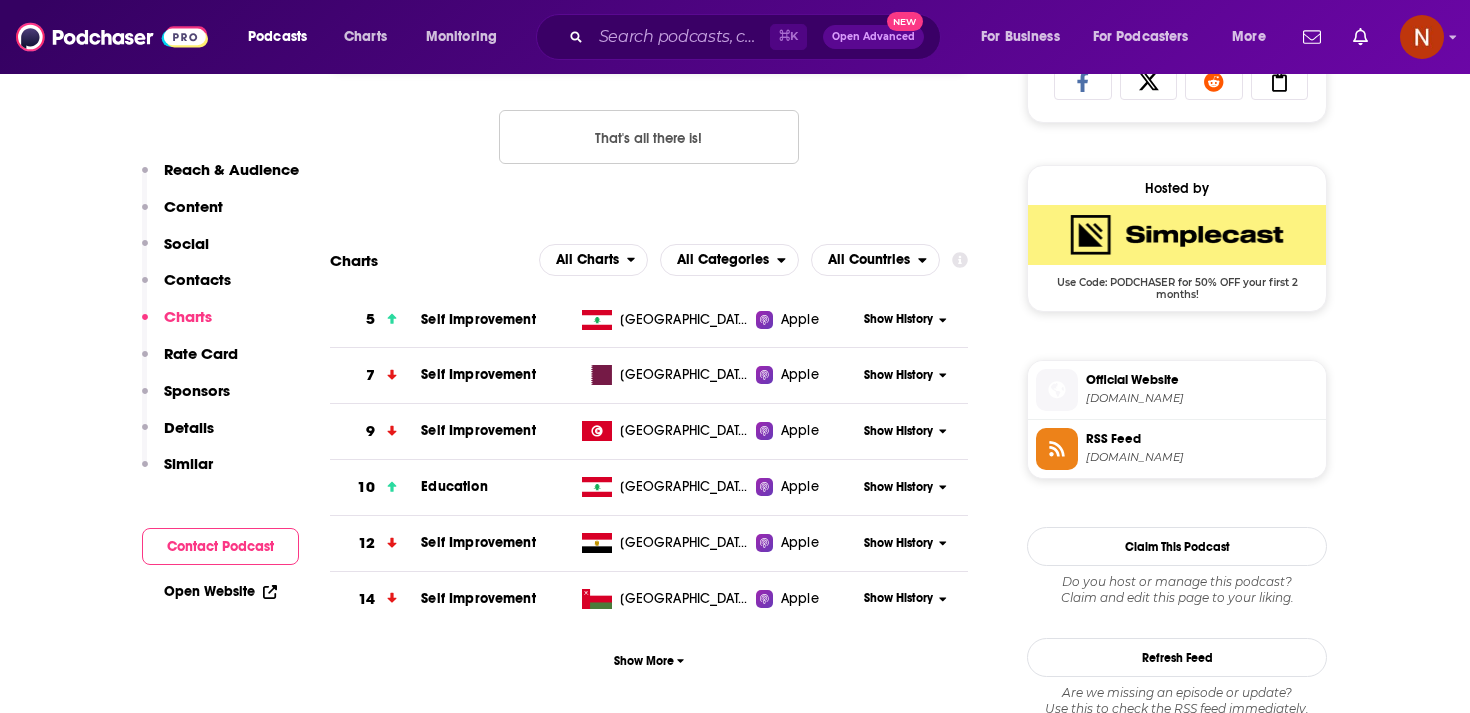 scroll, scrollTop: 1373, scrollLeft: 0, axis: vertical 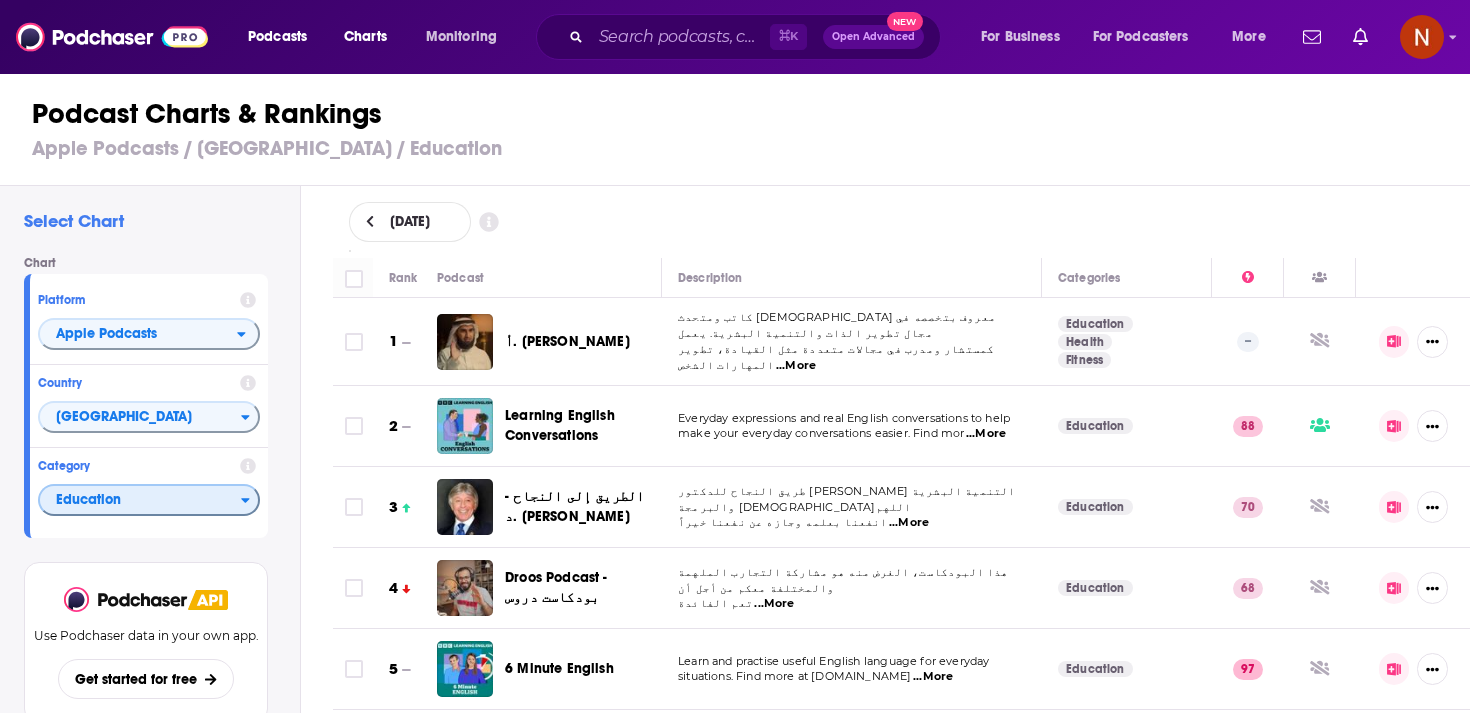 click on "Education" at bounding box center (140, 501) 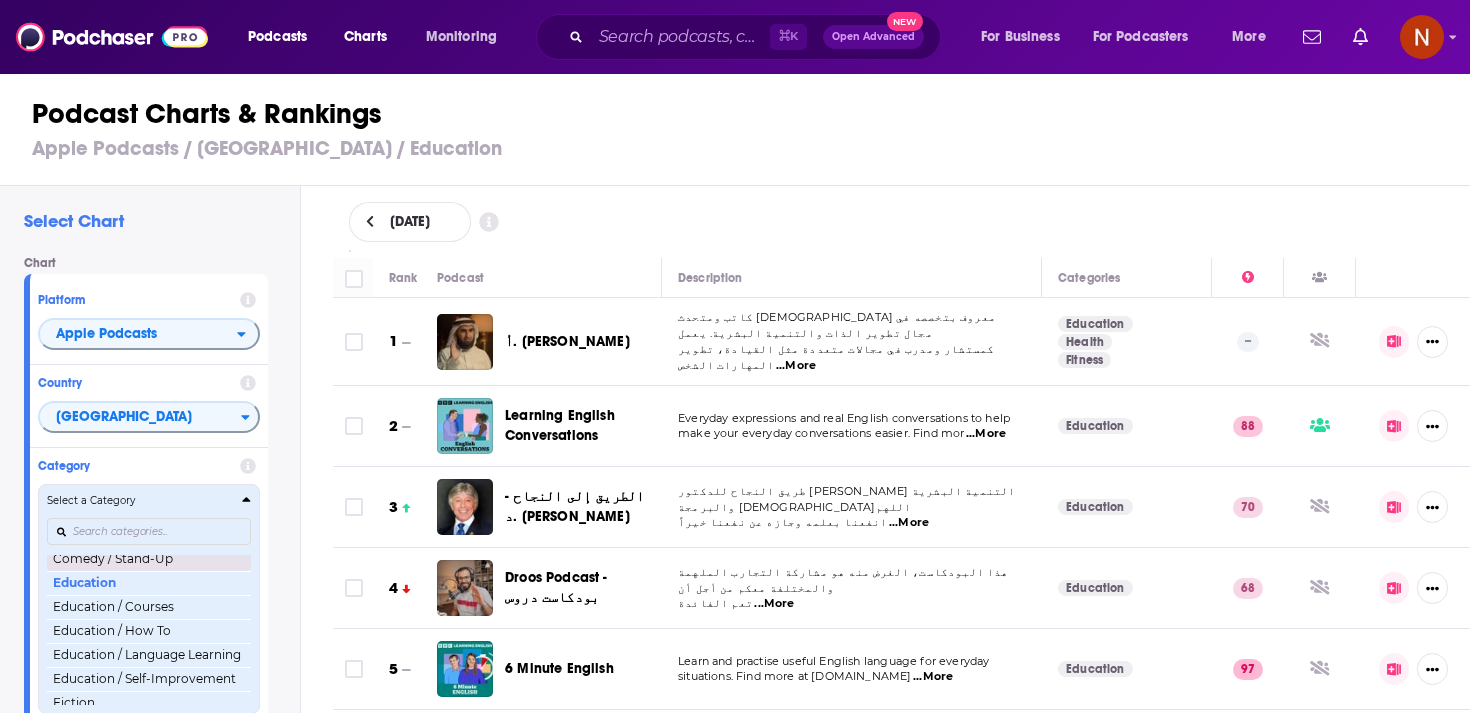 scroll, scrollTop: 448, scrollLeft: 0, axis: vertical 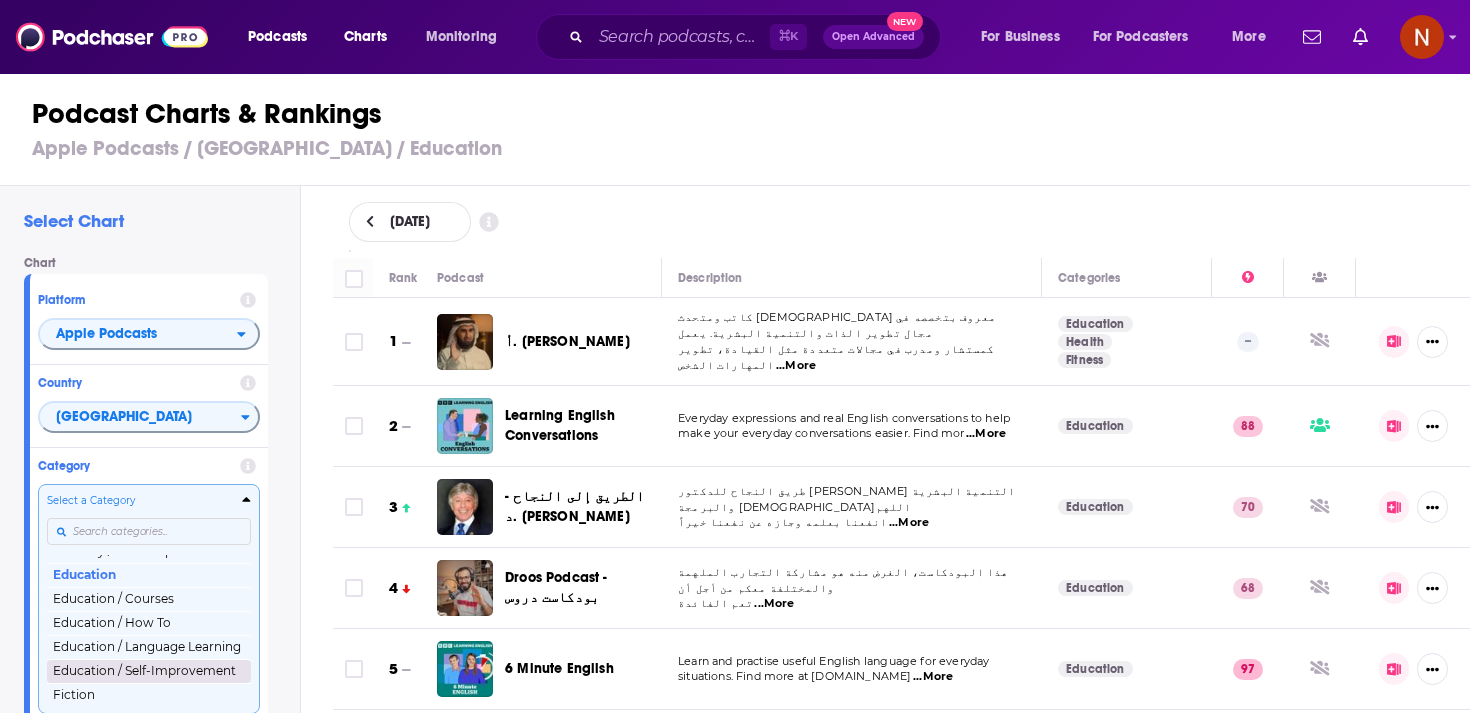 click on "Education / Self-Improvement" at bounding box center [149, 671] 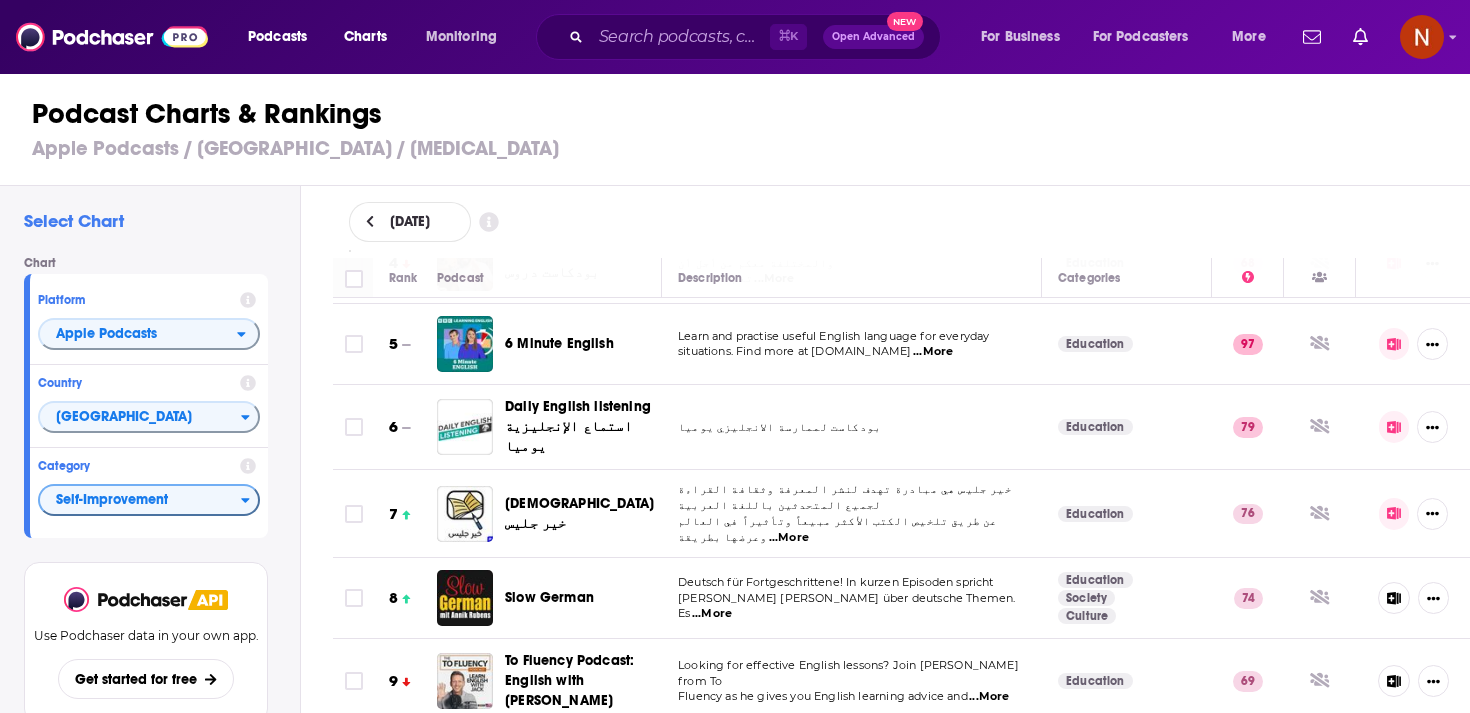 scroll, scrollTop: 323, scrollLeft: 0, axis: vertical 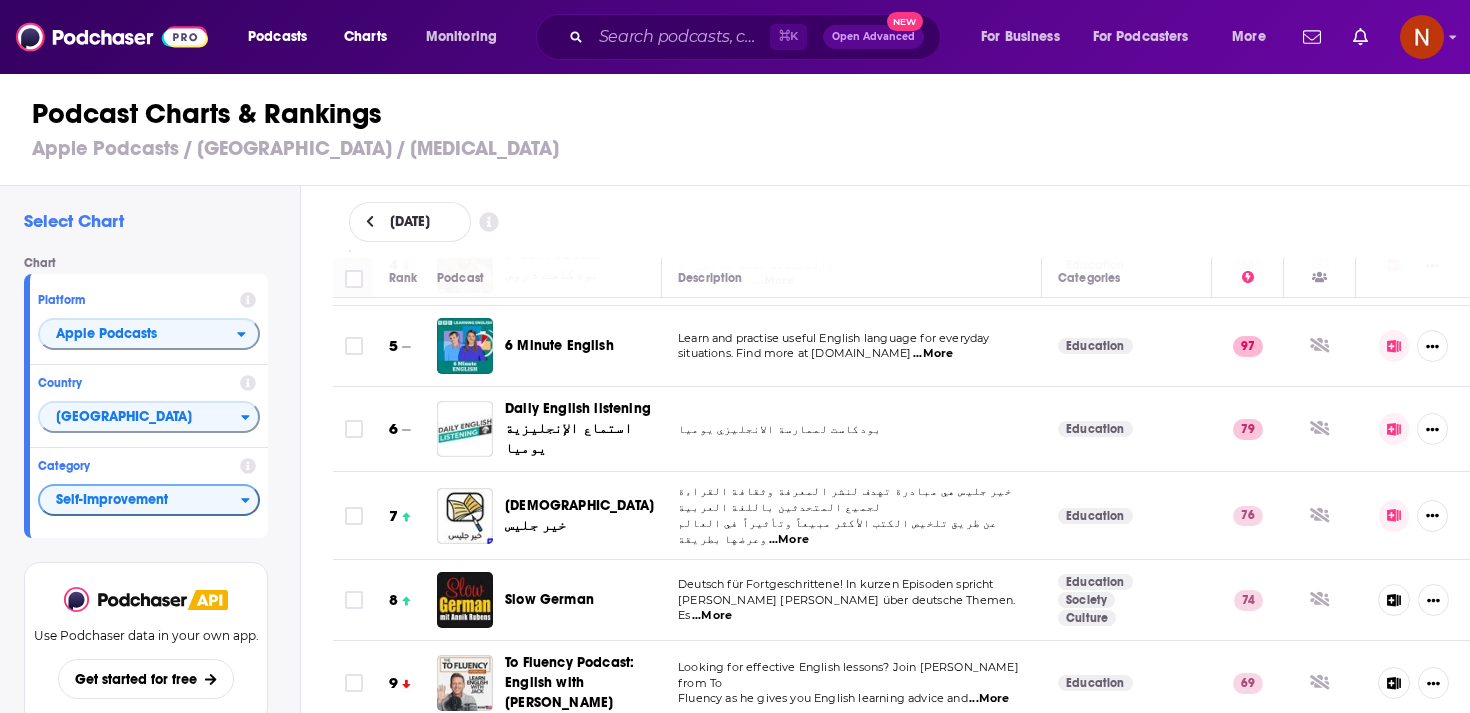click on "Podcasts Charts Monitoring ⌘  K Open Advanced New For Business For Podcasters More Podcasts Charts Monitoring For Business For Podcasters More Podcast Charts & Rankings Apple Podcasts / [GEOGRAPHIC_DATA] / [MEDICAL_DATA] Select Chart Chart Platform Apple Podcasts Country [GEOGRAPHIC_DATA] Category [MEDICAL_DATA] View chart Use Podchaser data in your own app. Get started for free   Change Chart [DATE] Rank Podcast Description Categories 1 أ. [PERSON_NAME] كاتب ومتحدث [DEMOGRAPHIC_DATA] معروف بتخصصه في مجال تطوير الذات والتنمية البشرية. يعمل كمستشار ومدرب في مجالات متعددة مثل القيادة، تطوير المهارات الشخص  ...More Education Health Fitness -- 2 Learning English Conversations Everyday expressions and real English conversations to help make your everyday conversations  easier. Find mor  ...More Education 88 3 الطريق إلى النجاح - د. [PERSON_NAME]  ...More Education 70 4  ...More 68 5 97" at bounding box center [735, 356] 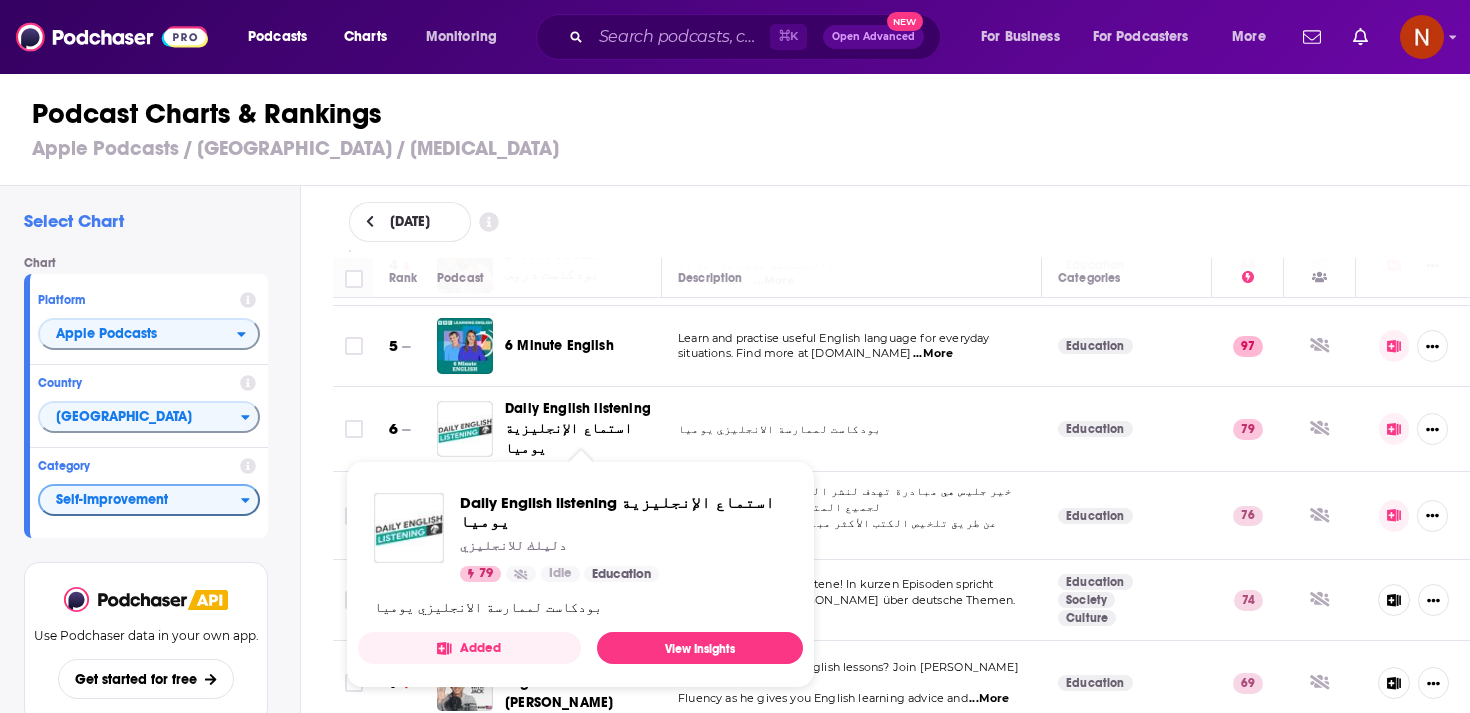 click on "Daily English listening ‏استماع الإنجليزية يوميا" at bounding box center [578, 428] 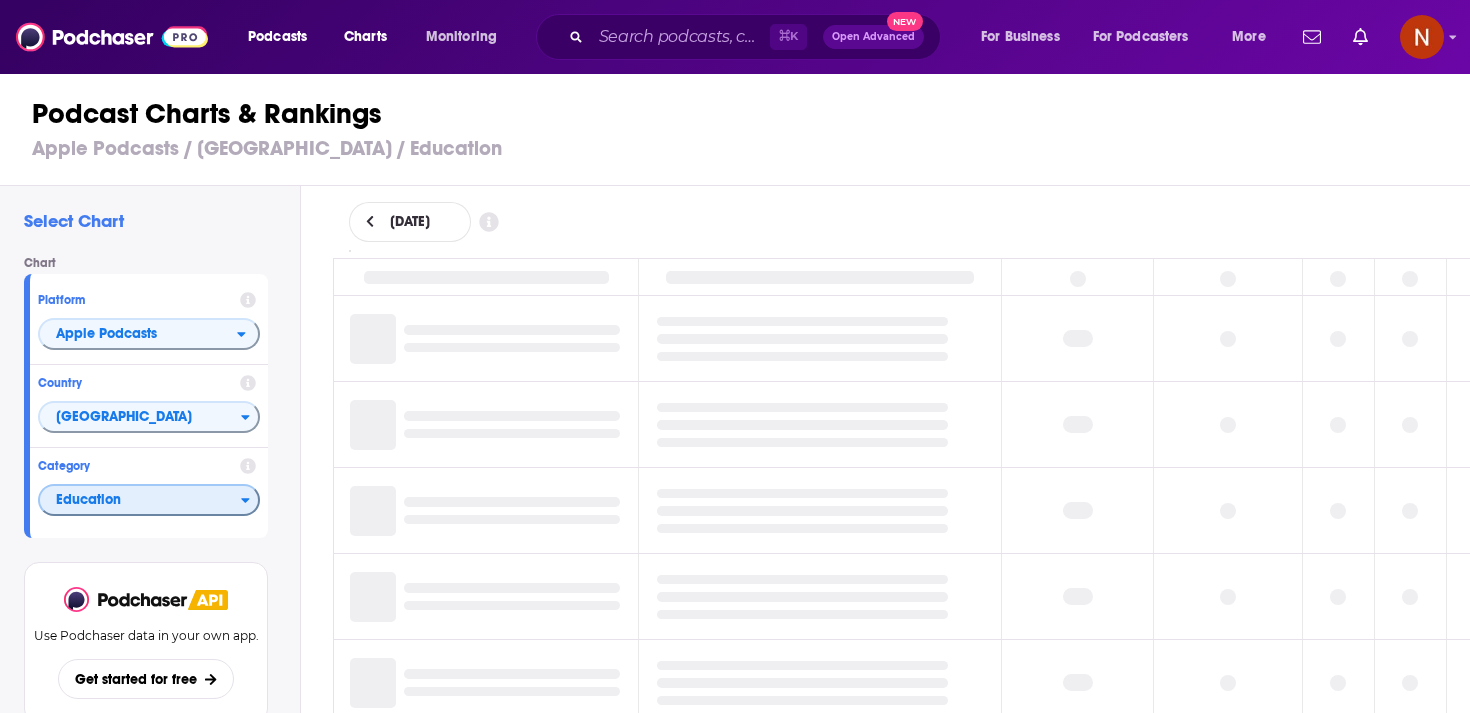 click on "Education" at bounding box center (140, 501) 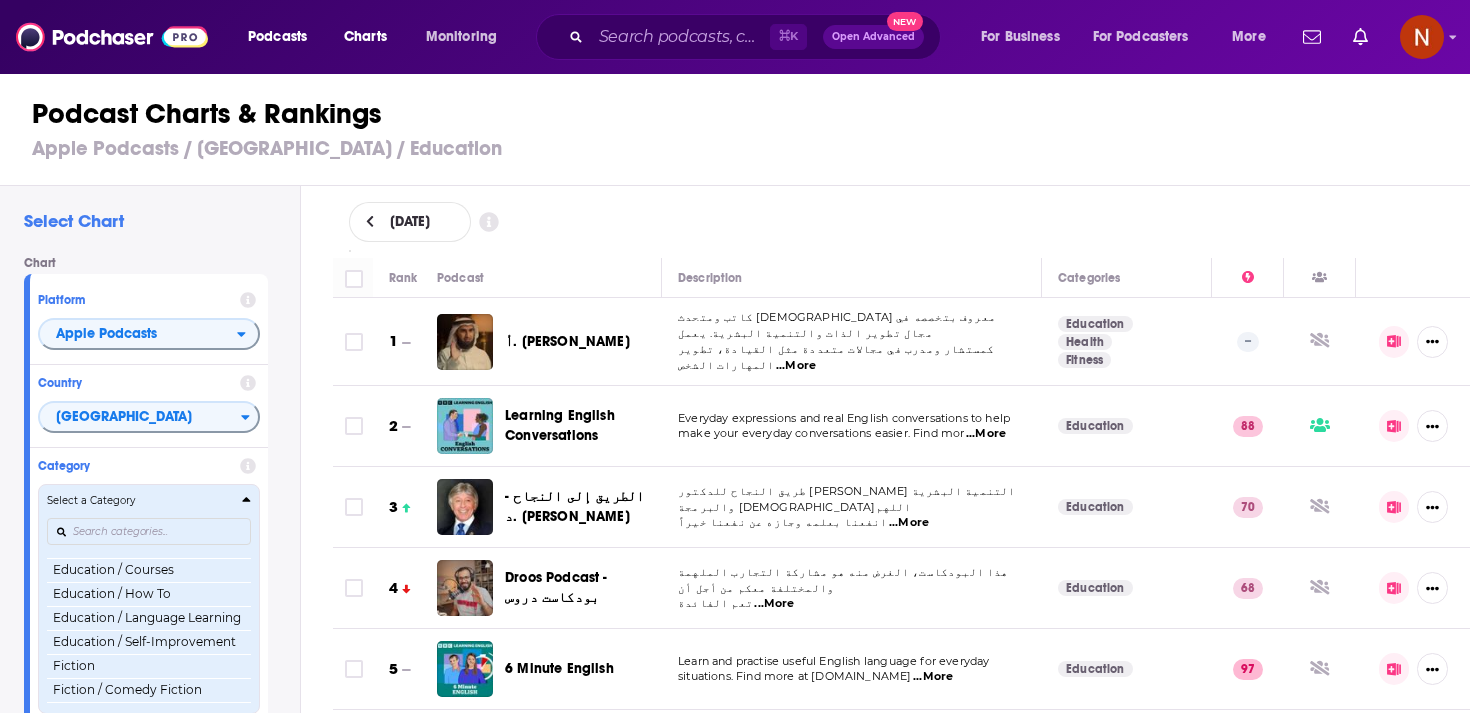 scroll, scrollTop: 479, scrollLeft: 0, axis: vertical 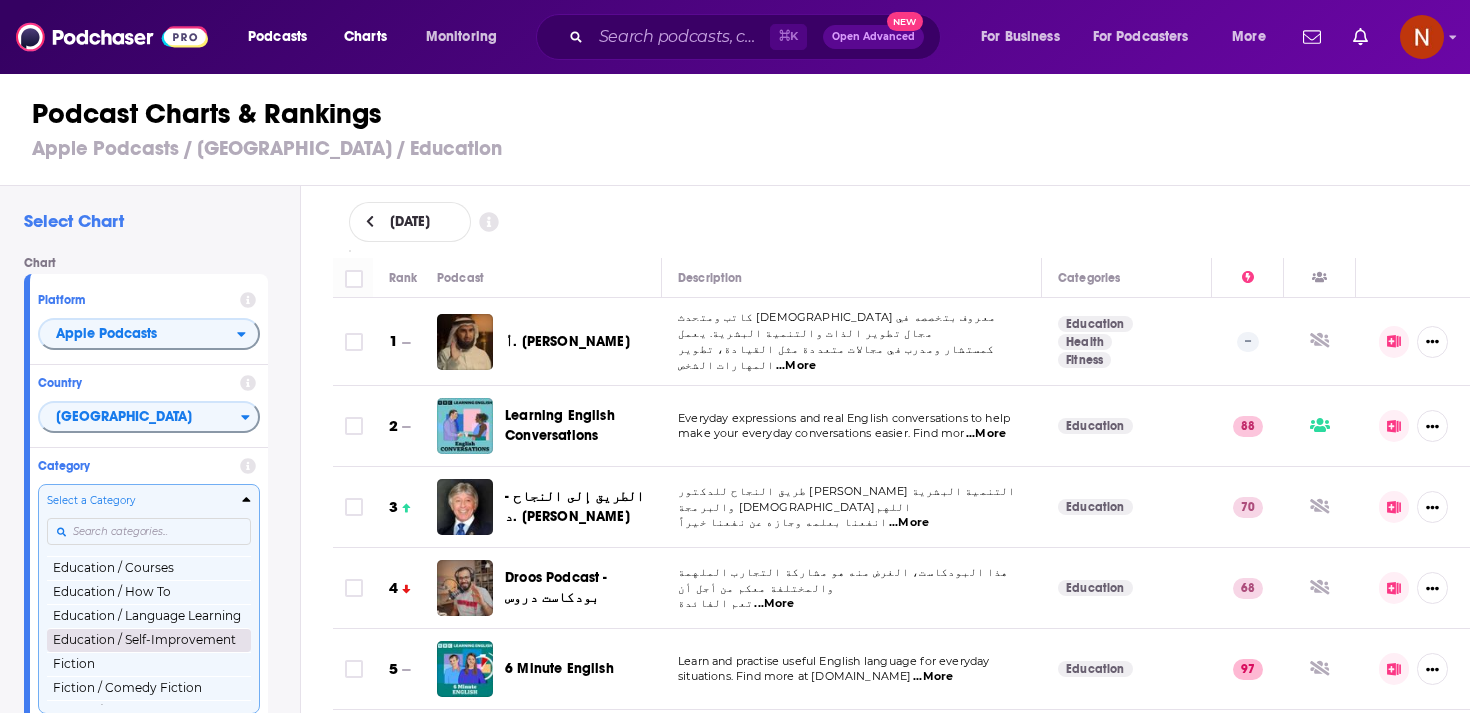 click on "Education / Self-Improvement" at bounding box center (149, 640) 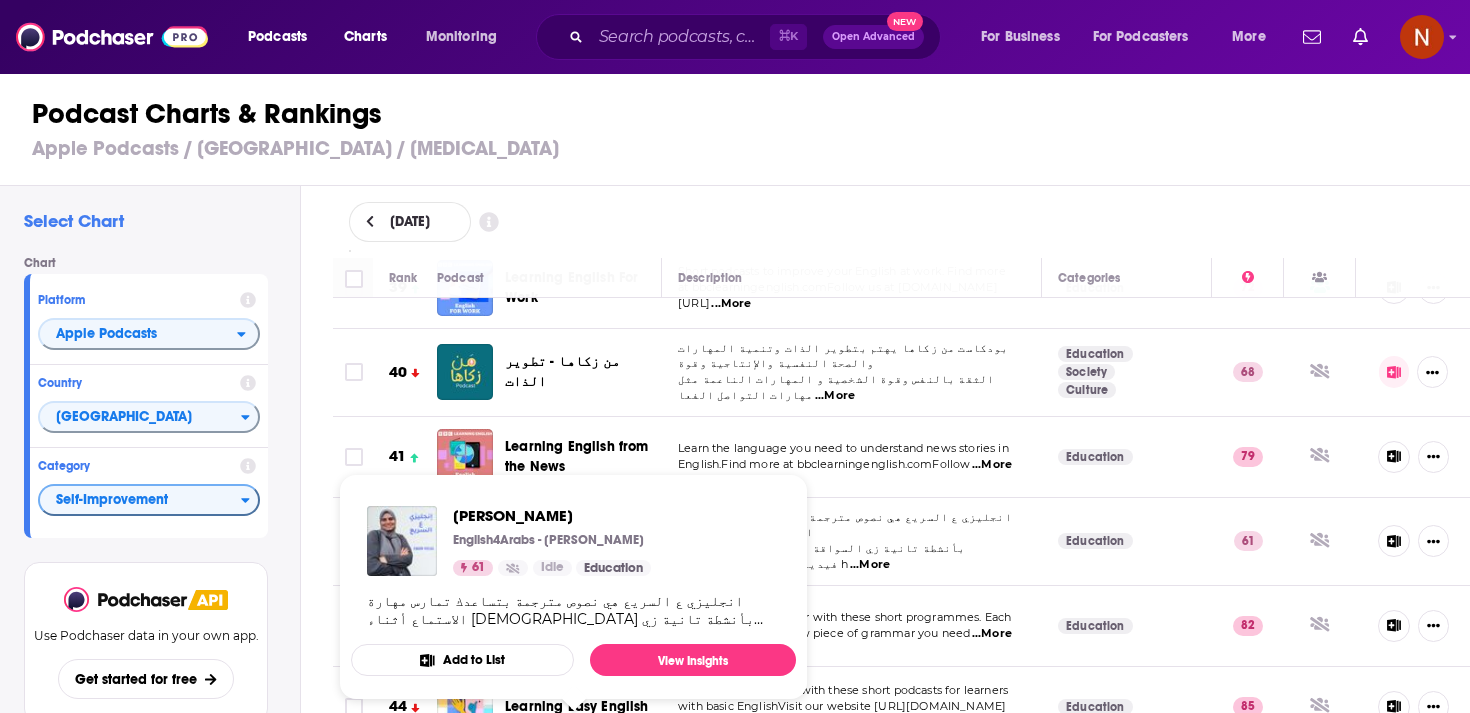 scroll, scrollTop: 3255, scrollLeft: 0, axis: vertical 